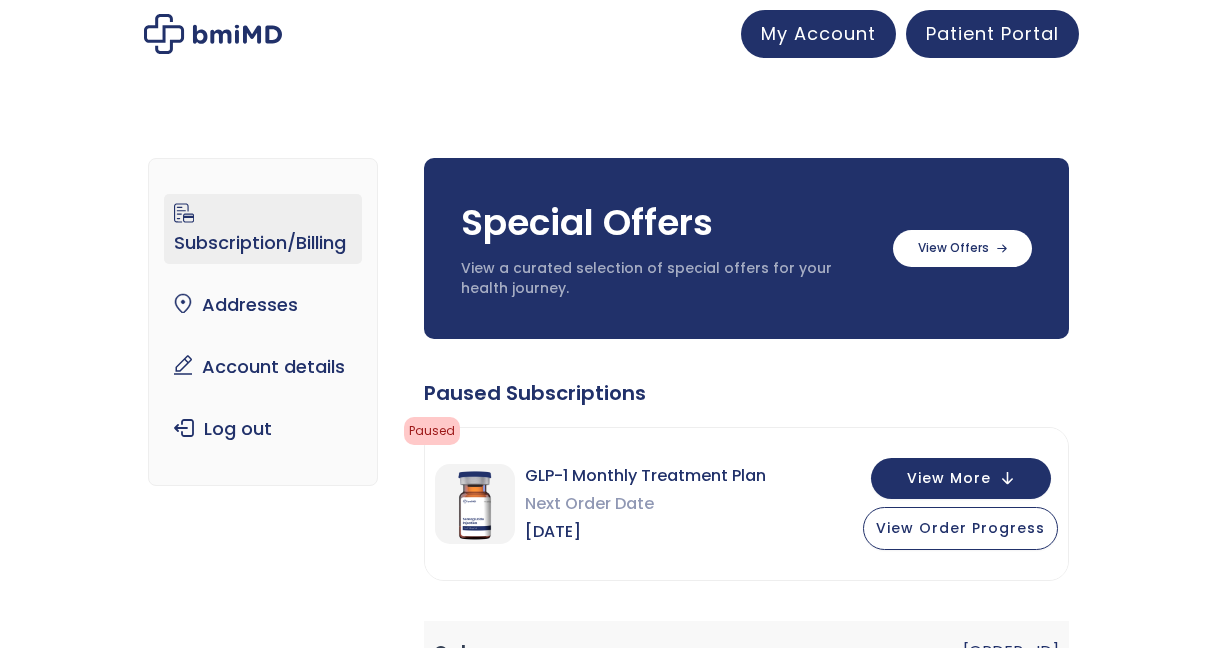 scroll, scrollTop: 0, scrollLeft: 0, axis: both 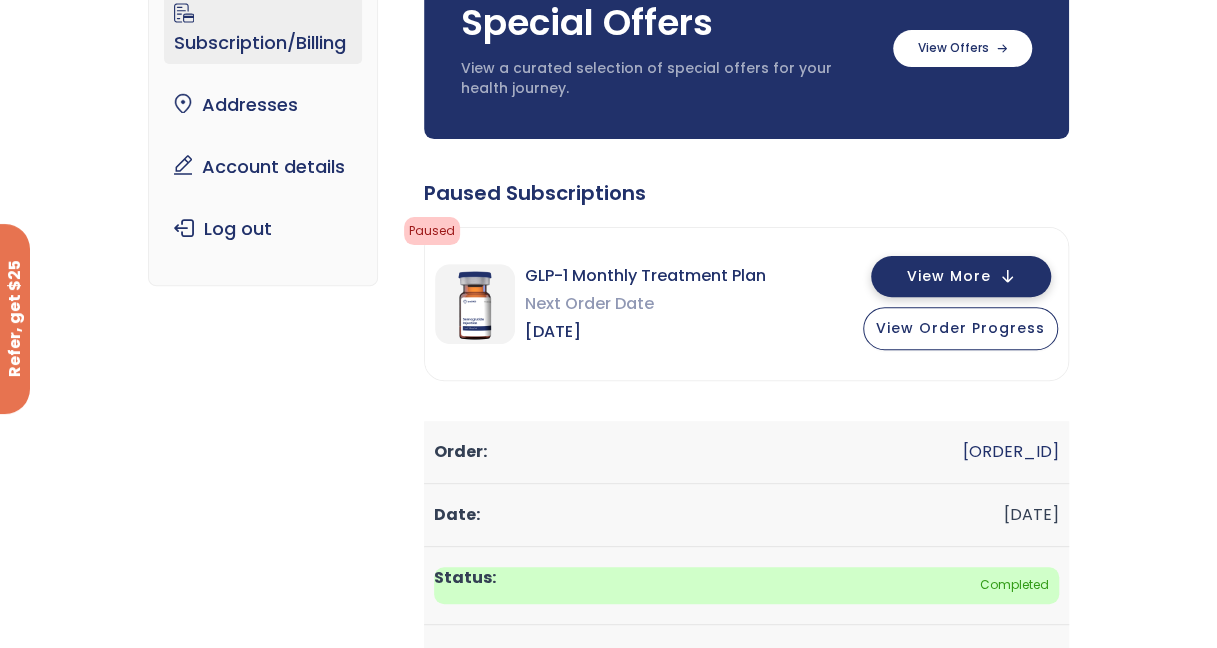 click on "View More" at bounding box center [961, 276] 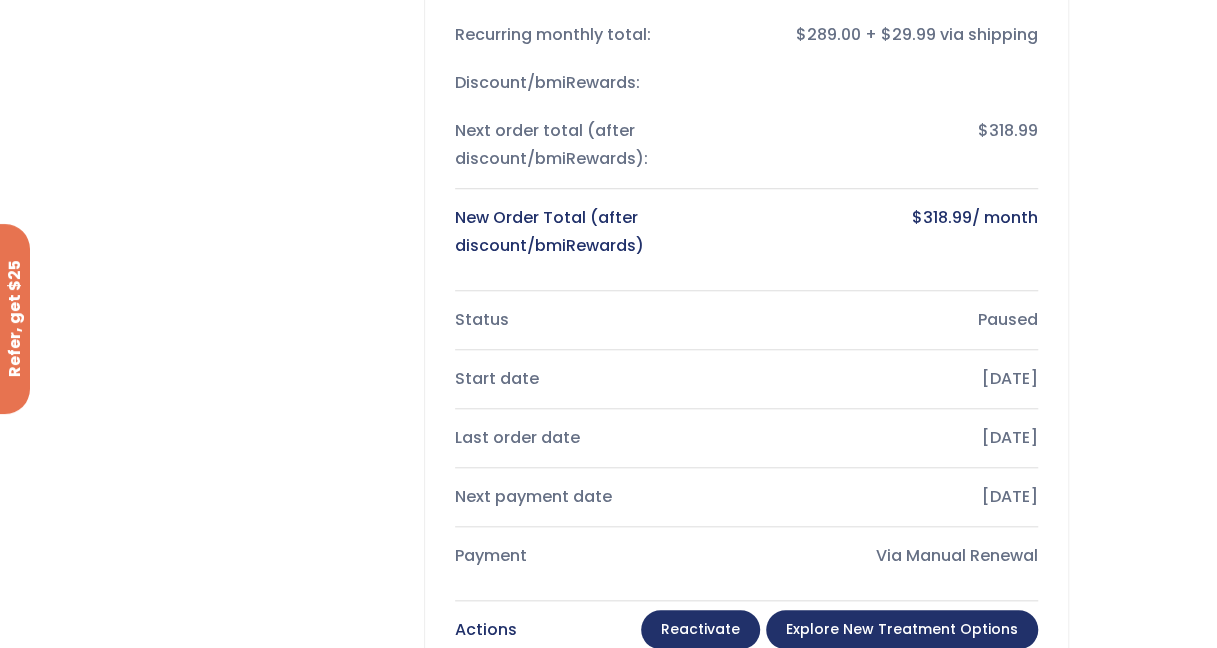 scroll, scrollTop: 800, scrollLeft: 0, axis: vertical 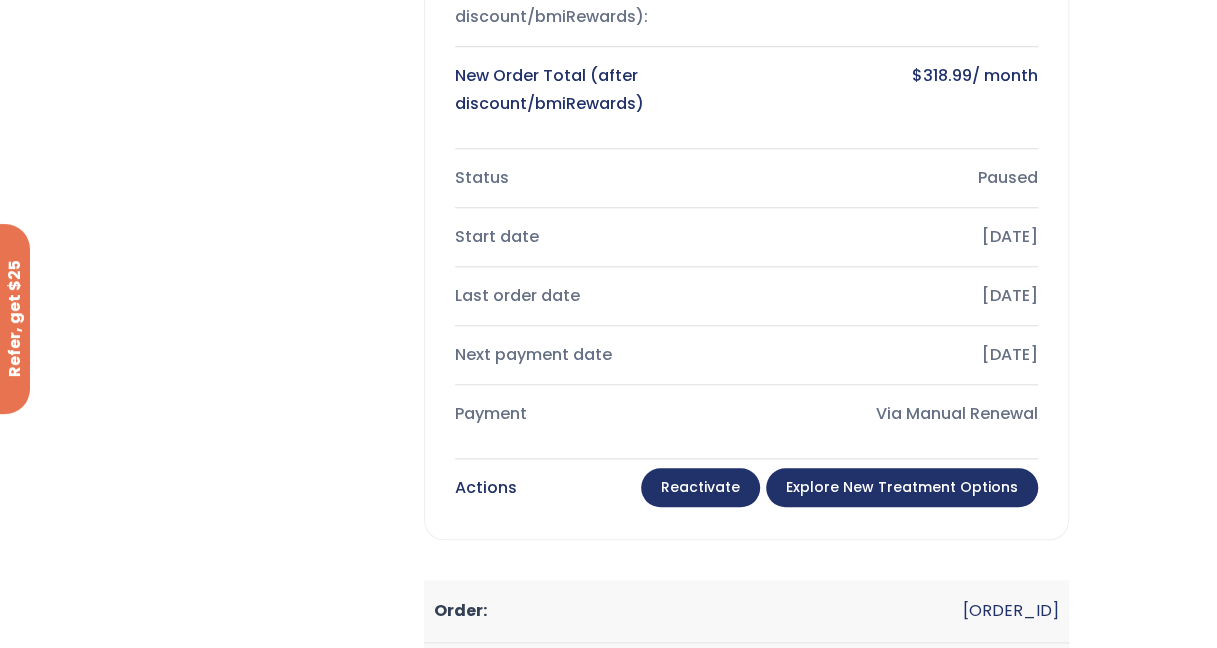 click on "Reactivate" at bounding box center [700, 488] 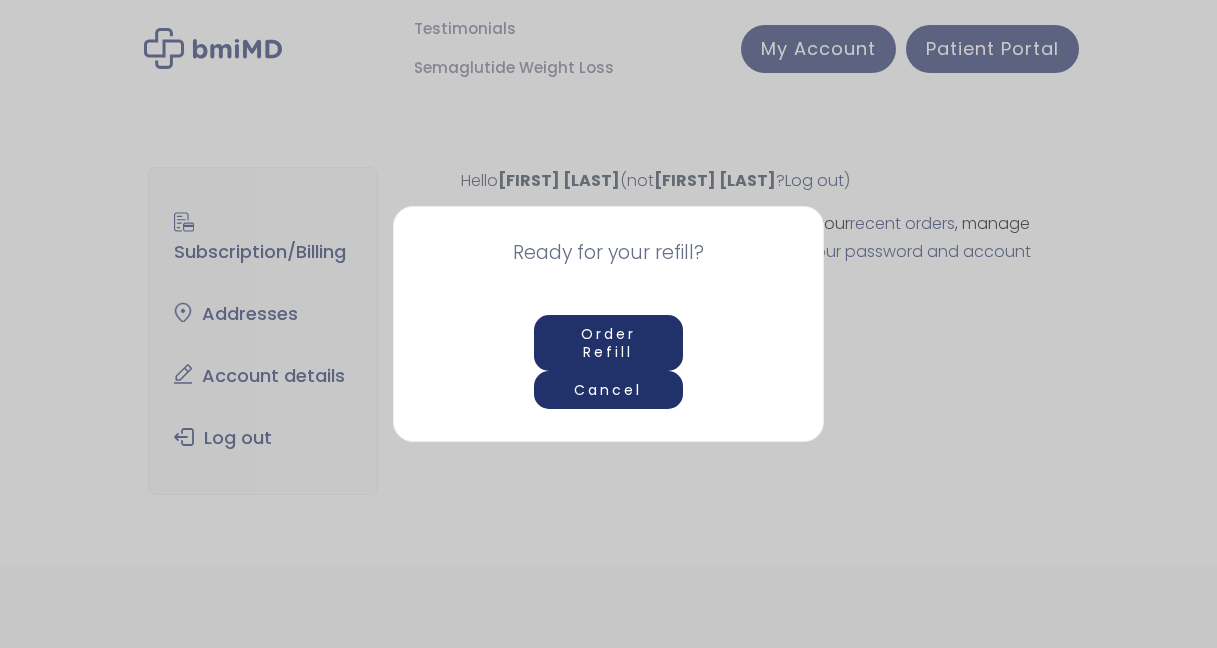 scroll, scrollTop: 0, scrollLeft: 0, axis: both 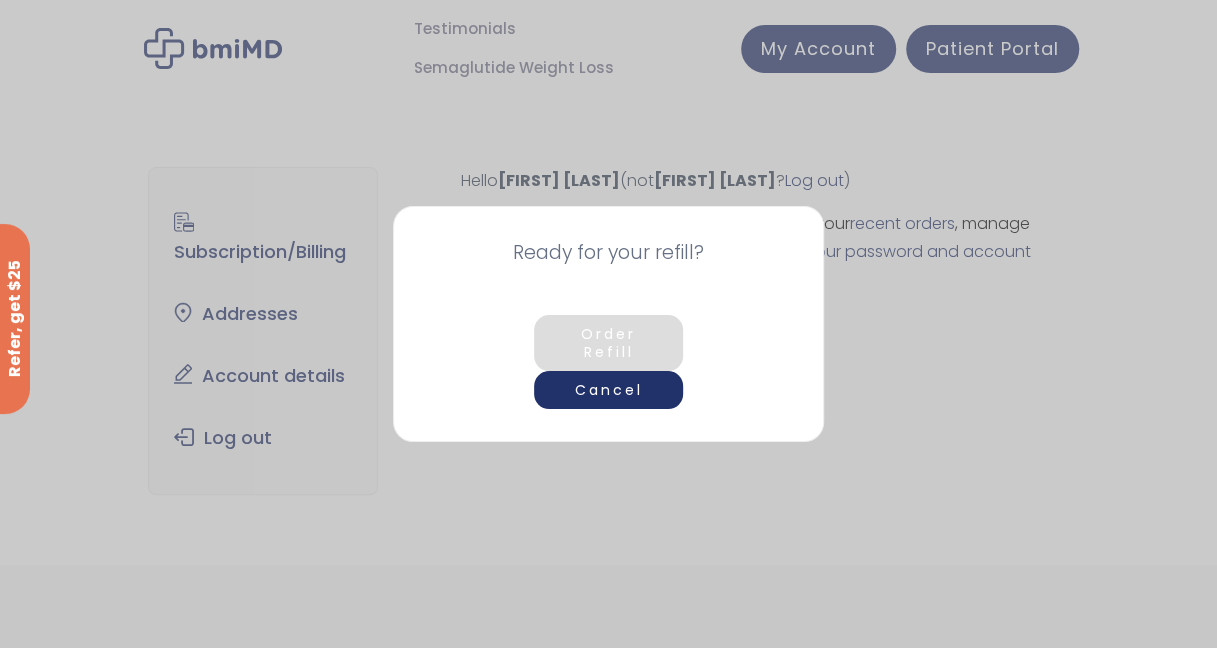 click on "Order Refill" at bounding box center [609, 343] 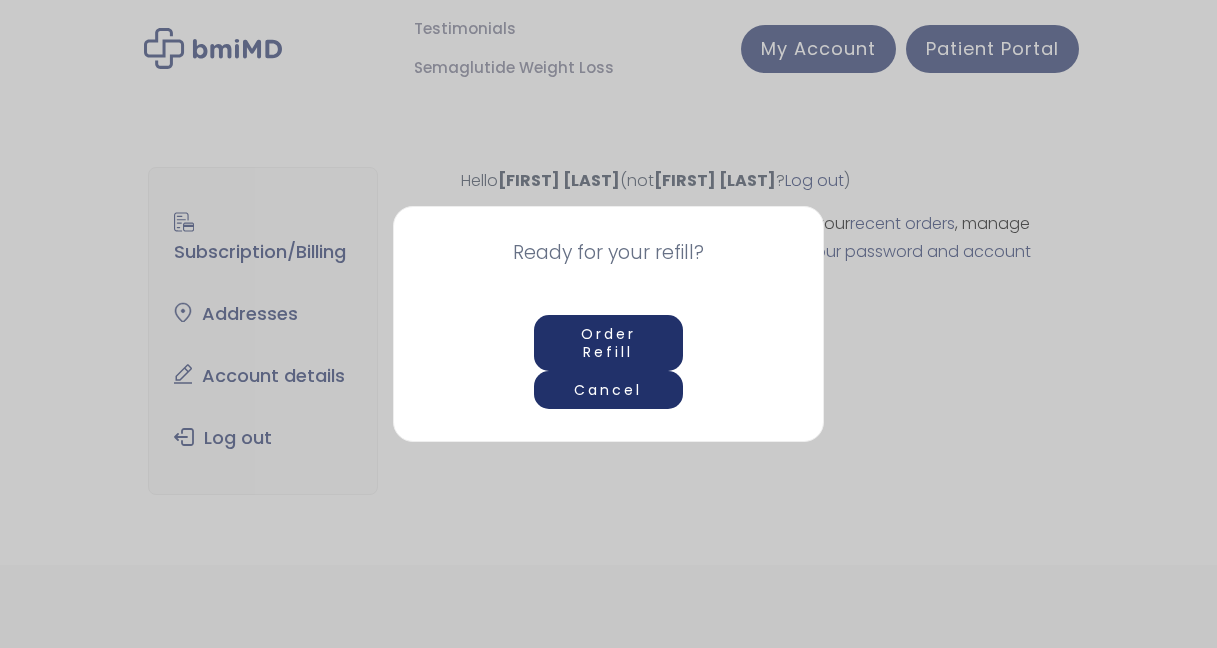 scroll, scrollTop: 0, scrollLeft: 0, axis: both 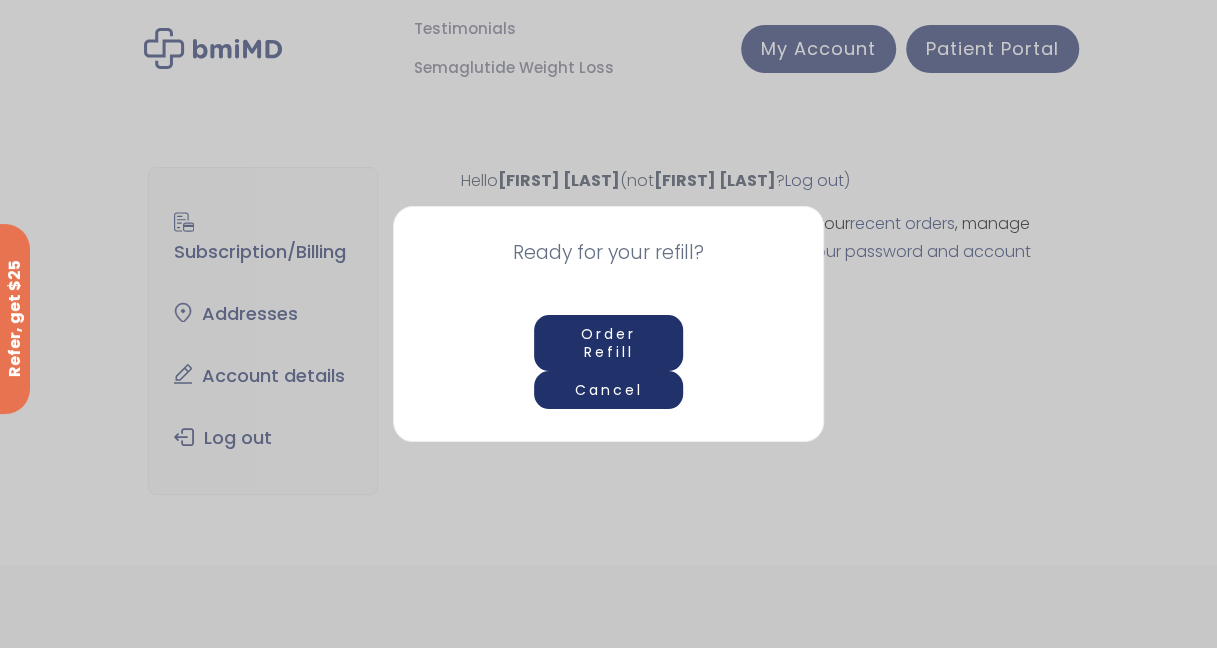 click on "Ready for your refill?
Order Refill
Cancel" at bounding box center (608, 324) 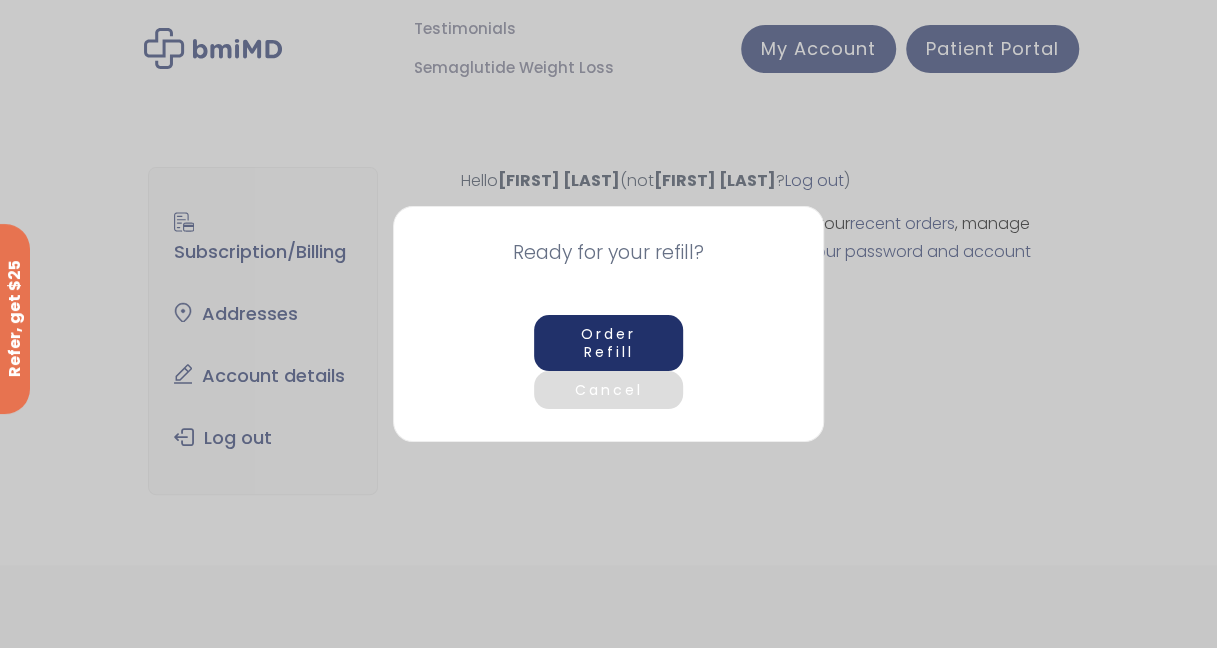 click on "Cancel" at bounding box center (609, 390) 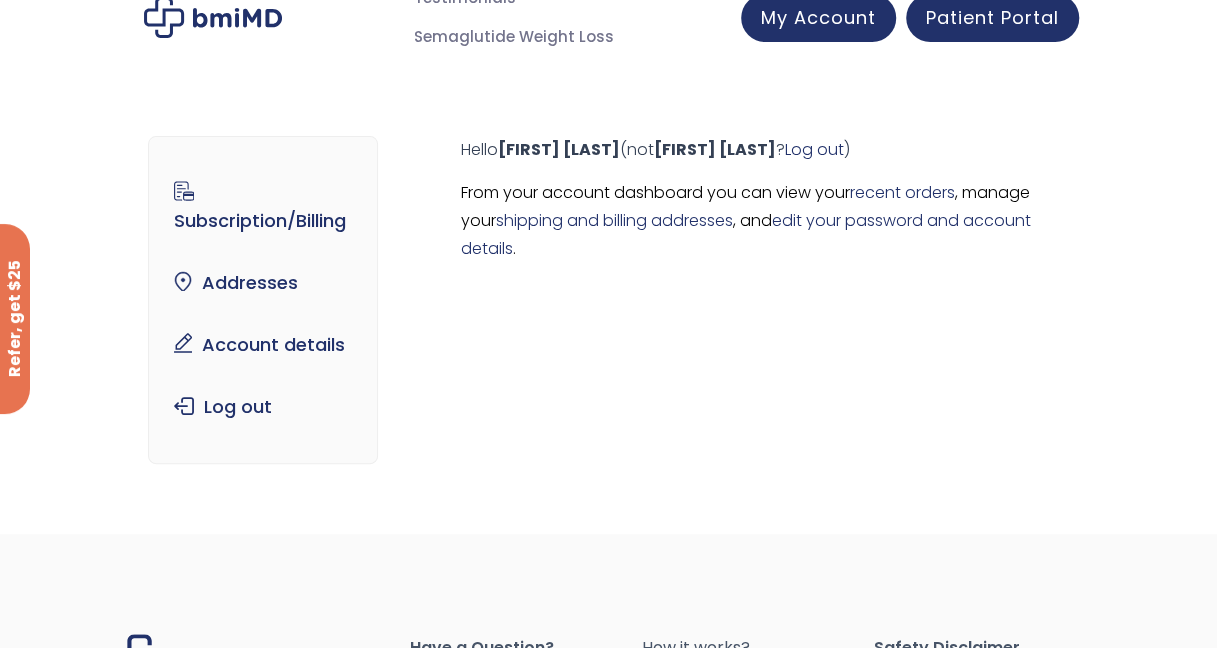 scroll, scrollTop: 0, scrollLeft: 0, axis: both 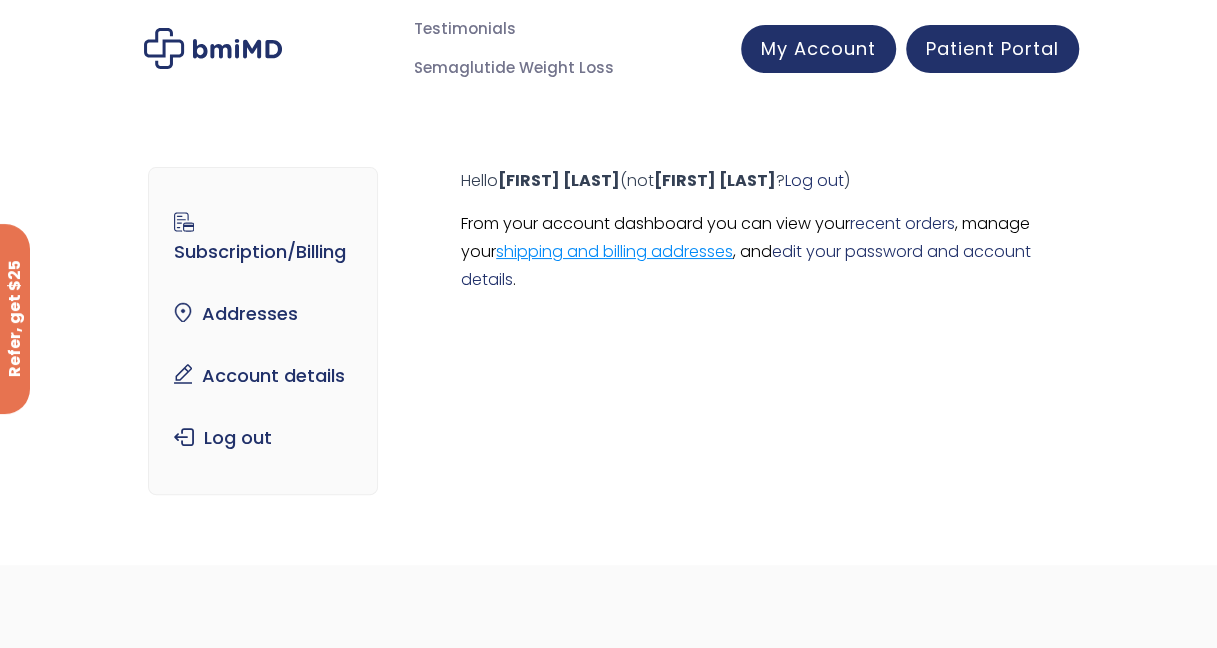 click on "shipping and billing addresses" at bounding box center (614, 251) 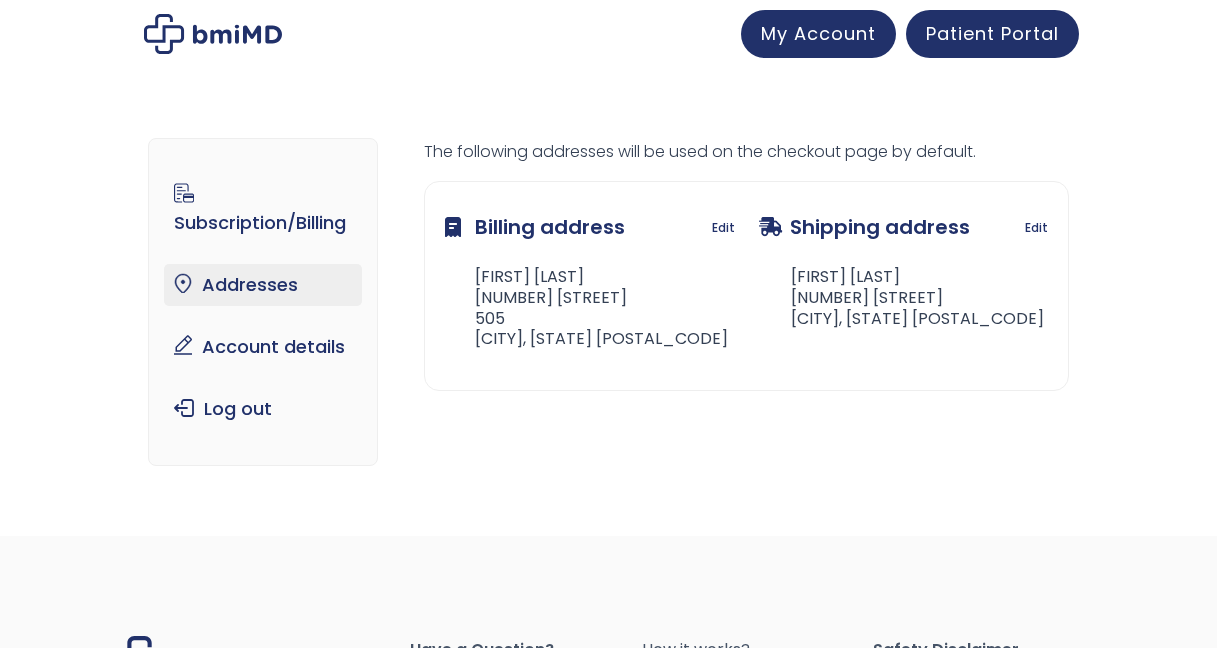 scroll, scrollTop: 0, scrollLeft: 0, axis: both 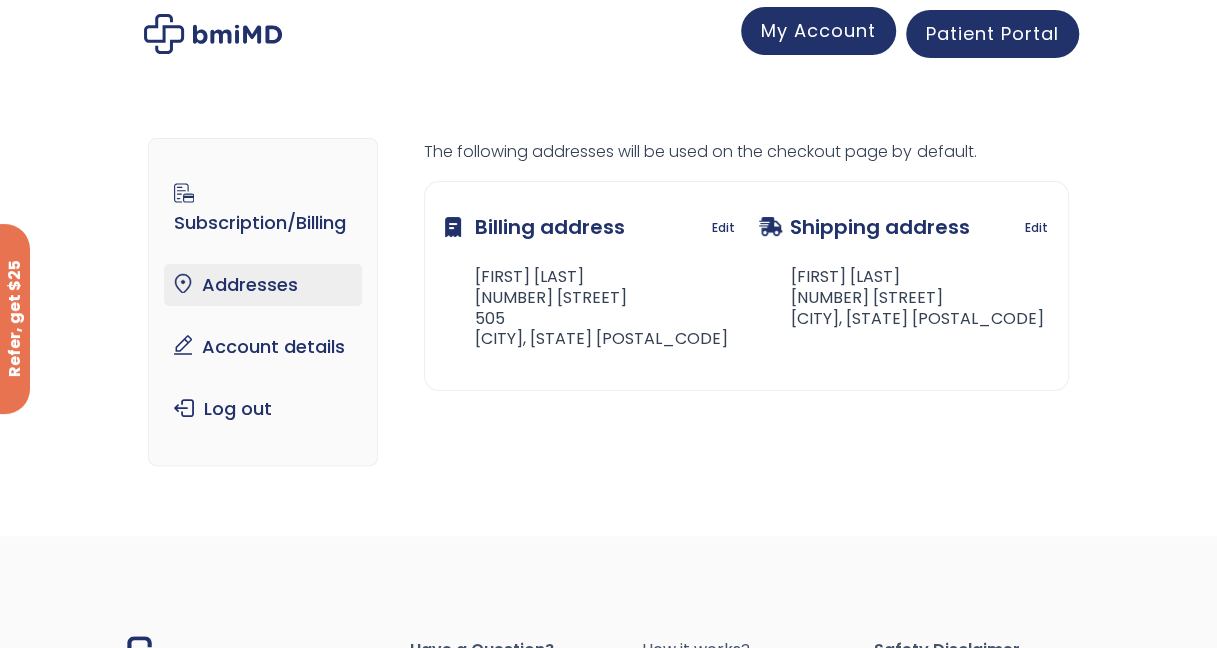 click on "My Account" at bounding box center [818, 30] 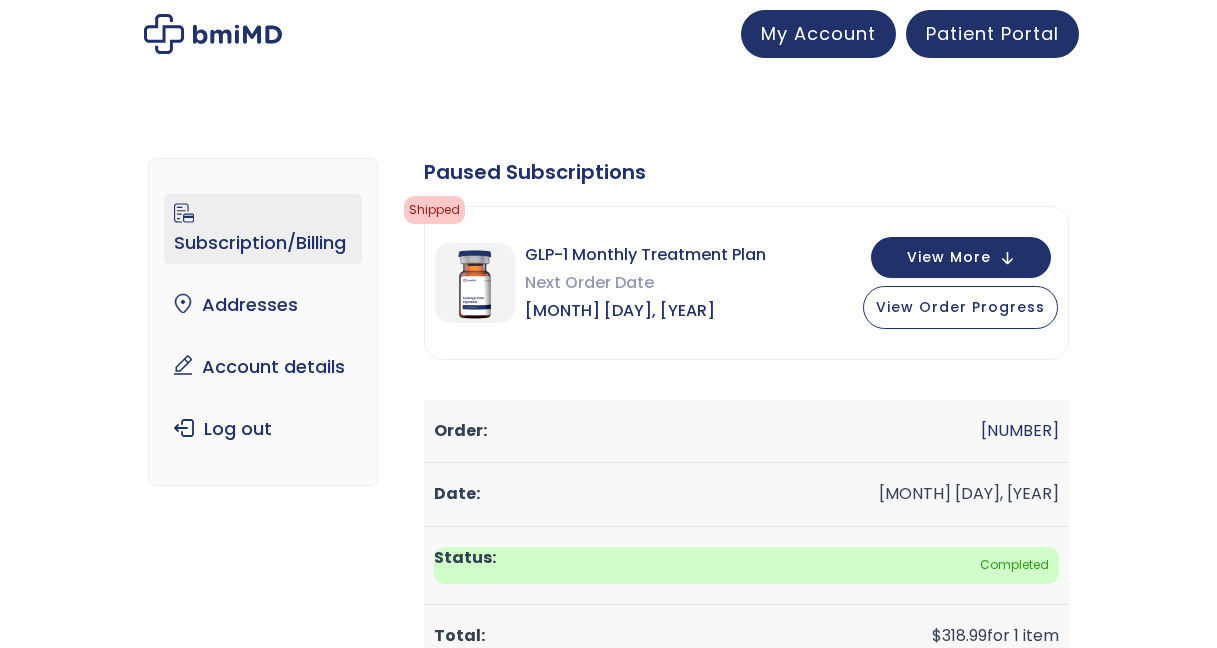 scroll, scrollTop: 0, scrollLeft: 0, axis: both 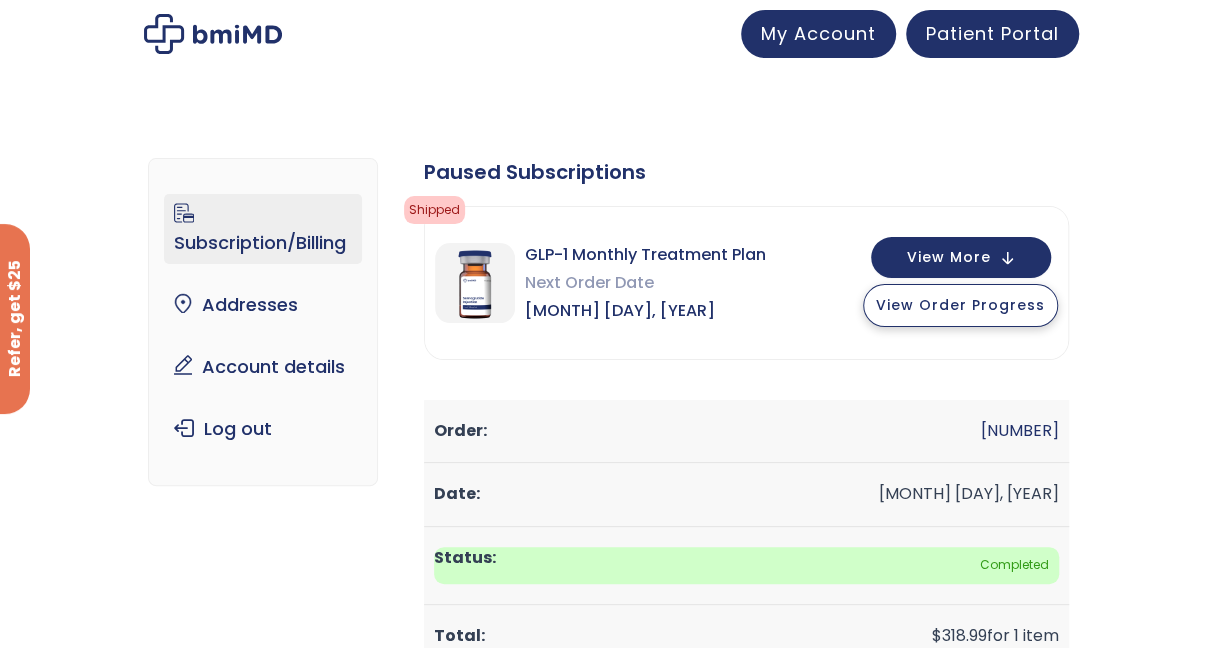 click on "View Order Progress" at bounding box center [960, 305] 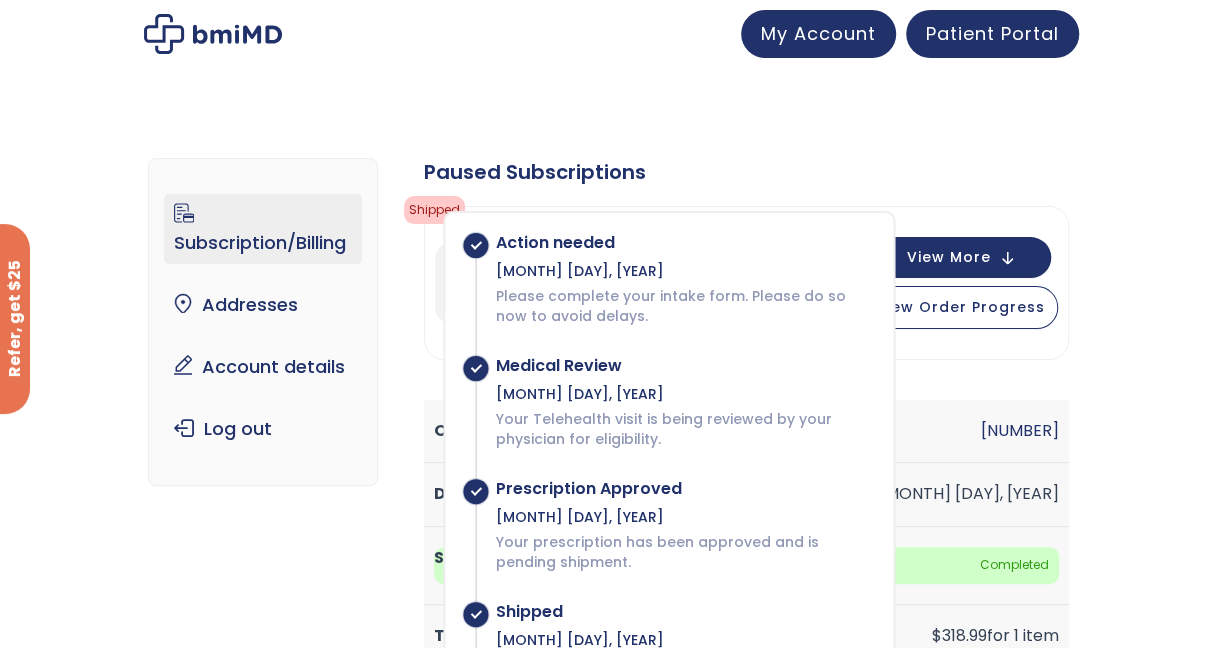 click on "Paused Subscriptions" 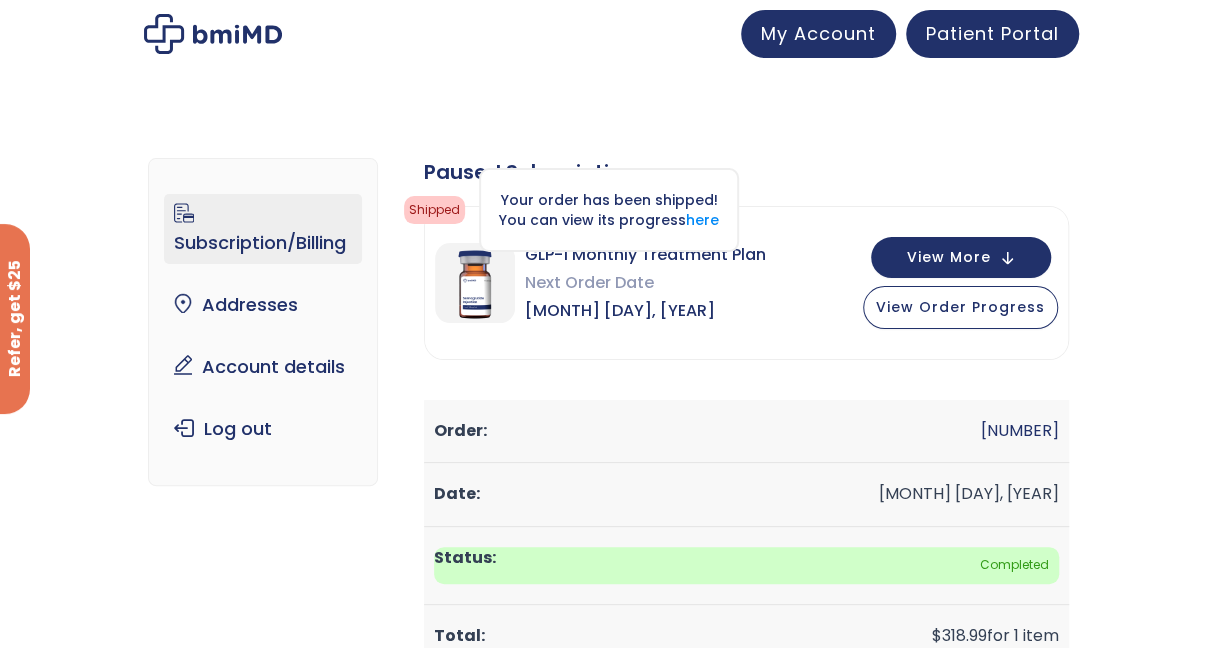 click on "Shipped" at bounding box center (434, 210) 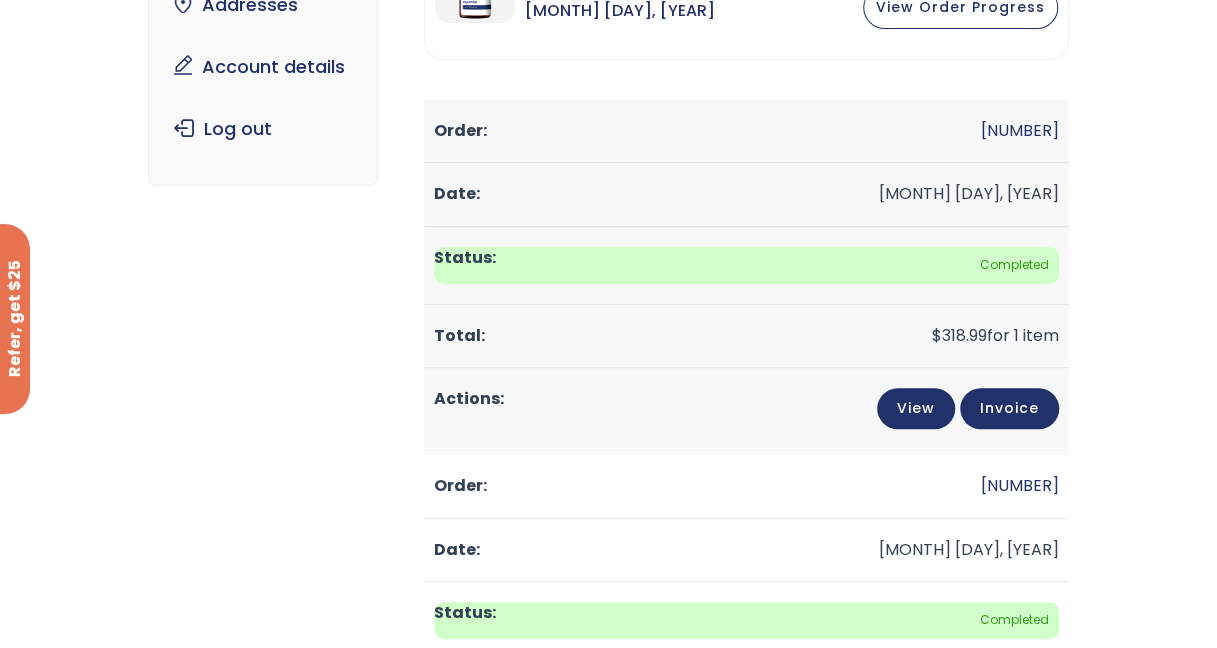 scroll, scrollTop: 100, scrollLeft: 0, axis: vertical 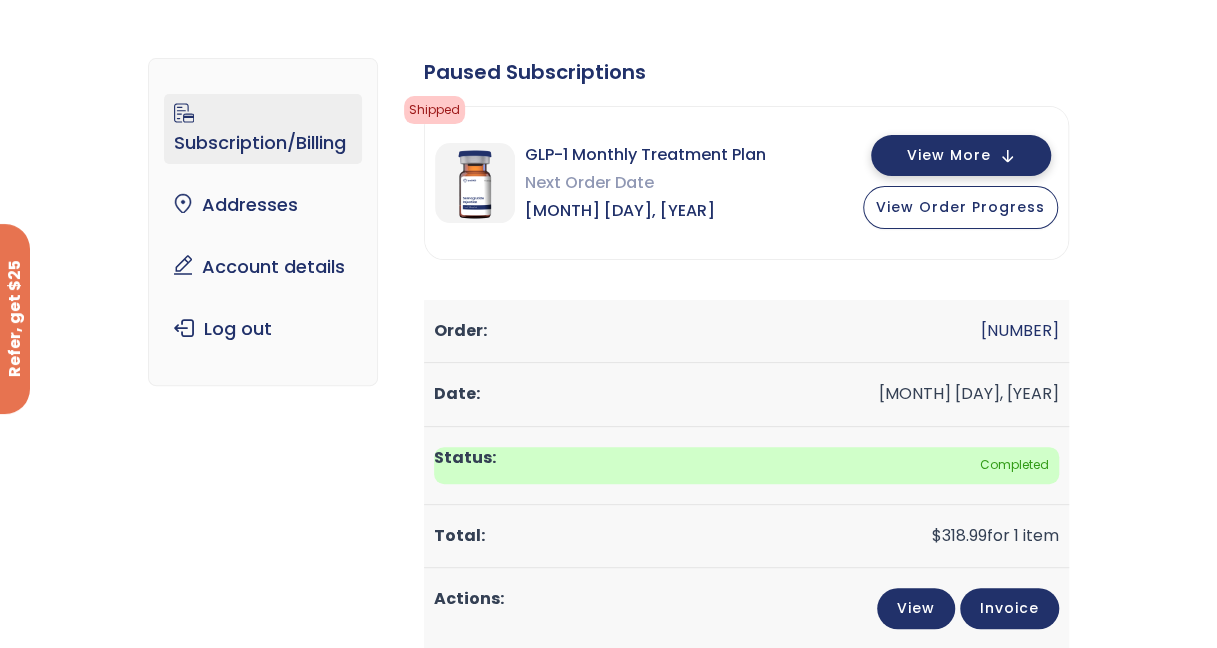 click on "View More" at bounding box center (961, 155) 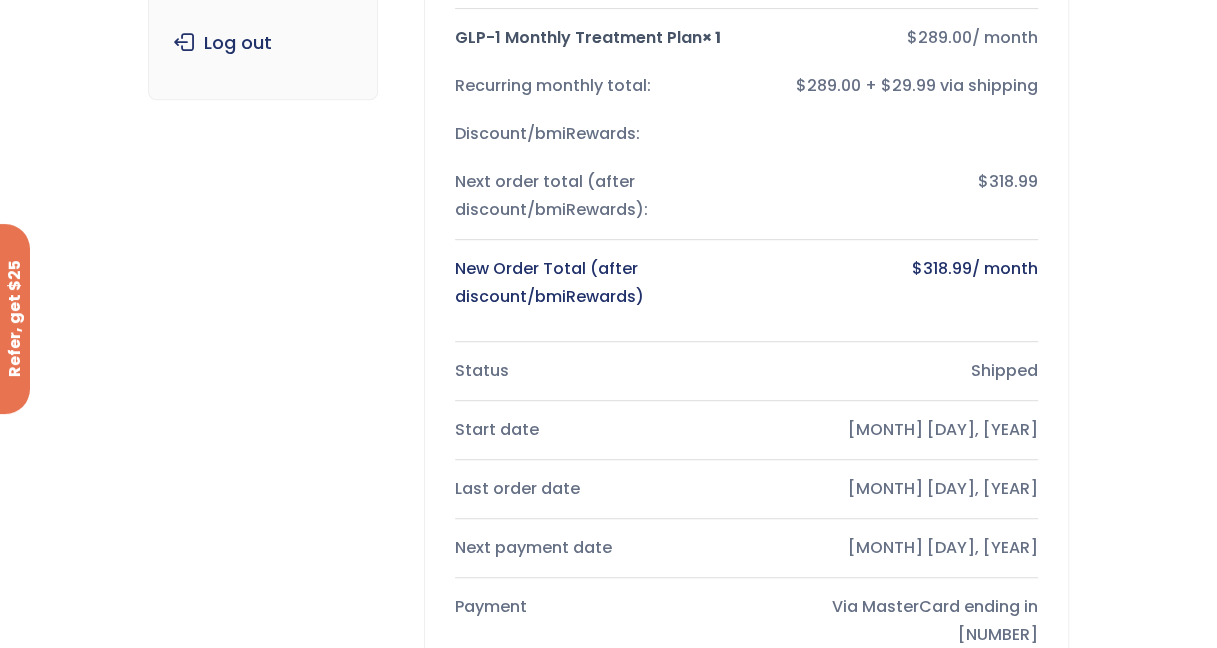 scroll, scrollTop: 500, scrollLeft: 0, axis: vertical 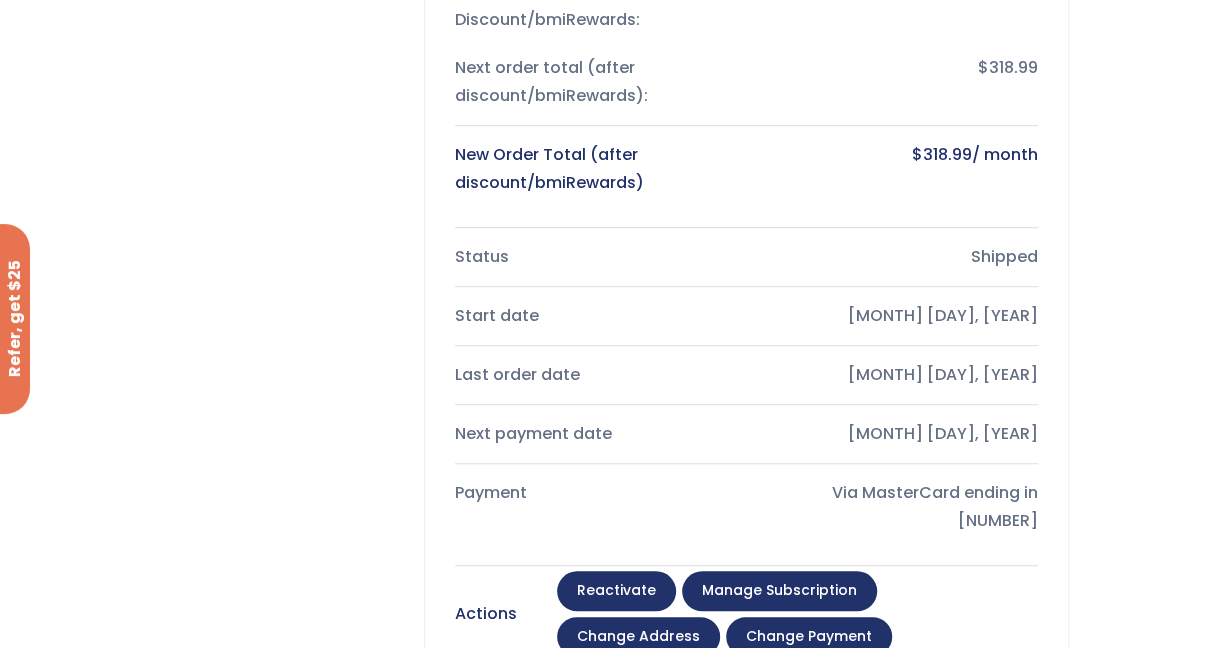 click on "Manage Subscription" at bounding box center (779, 591) 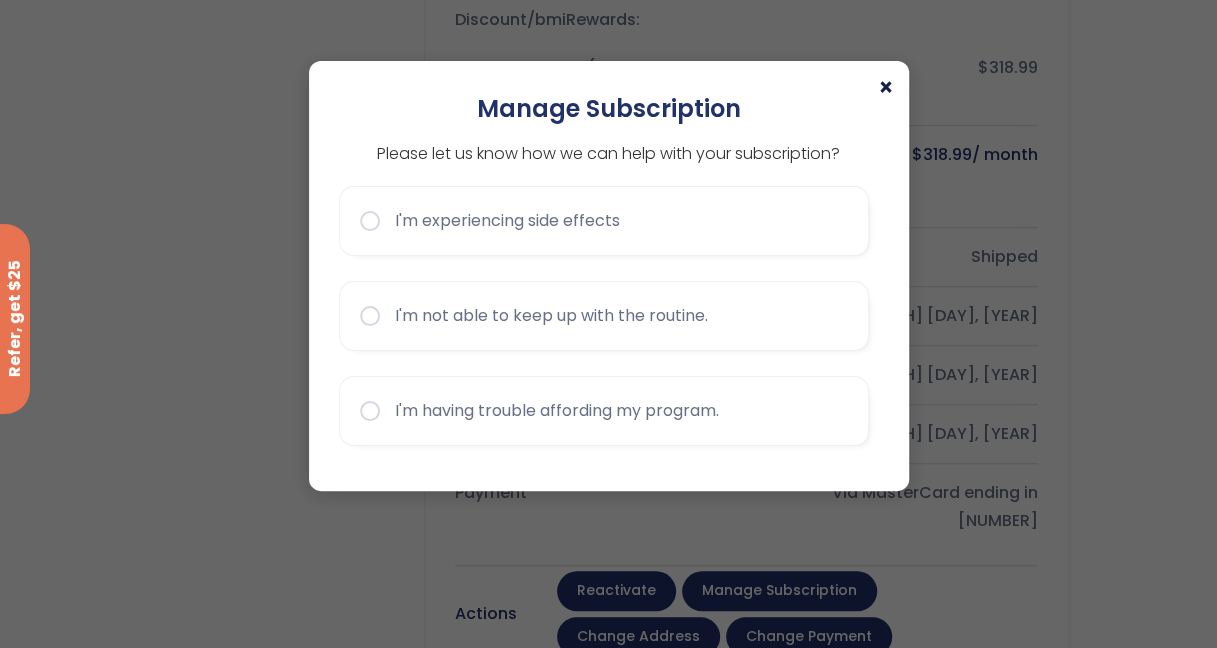 click on "×" 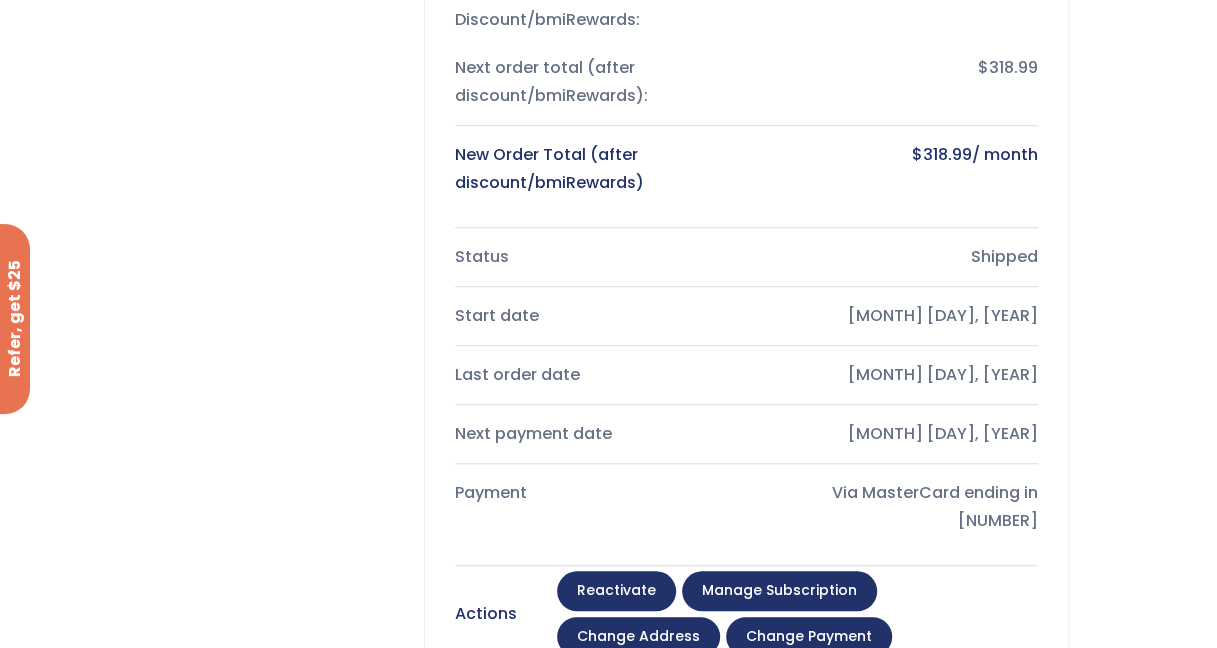 click on "Reactivate" at bounding box center (616, 591) 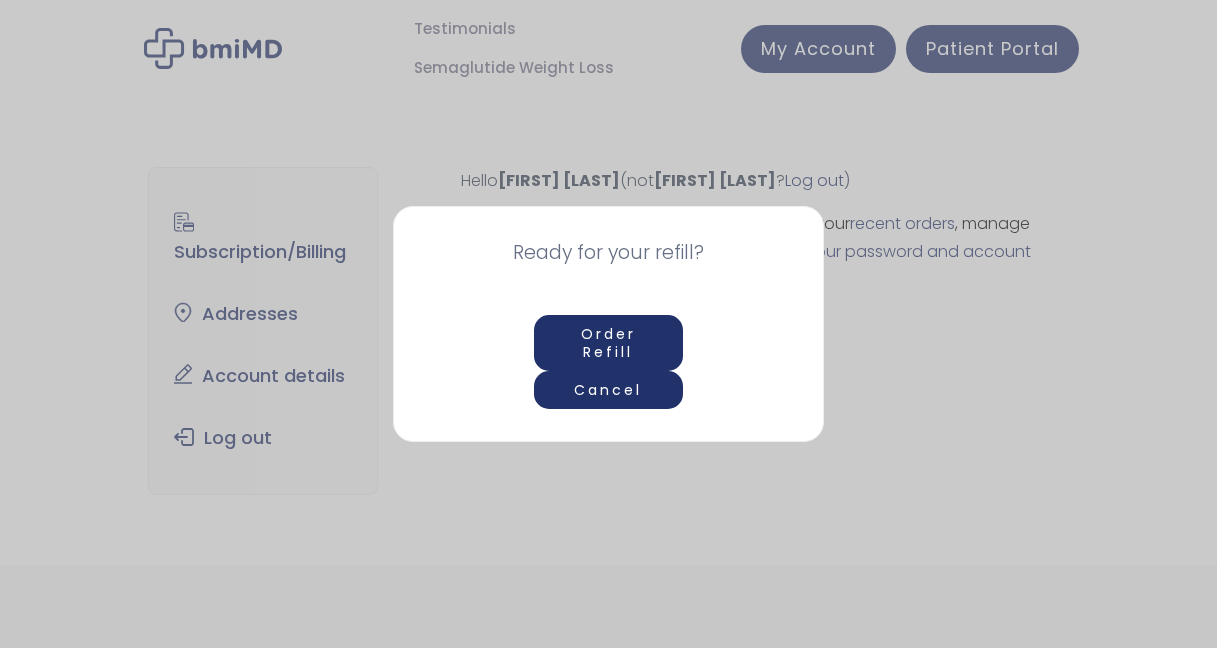 scroll, scrollTop: 0, scrollLeft: 0, axis: both 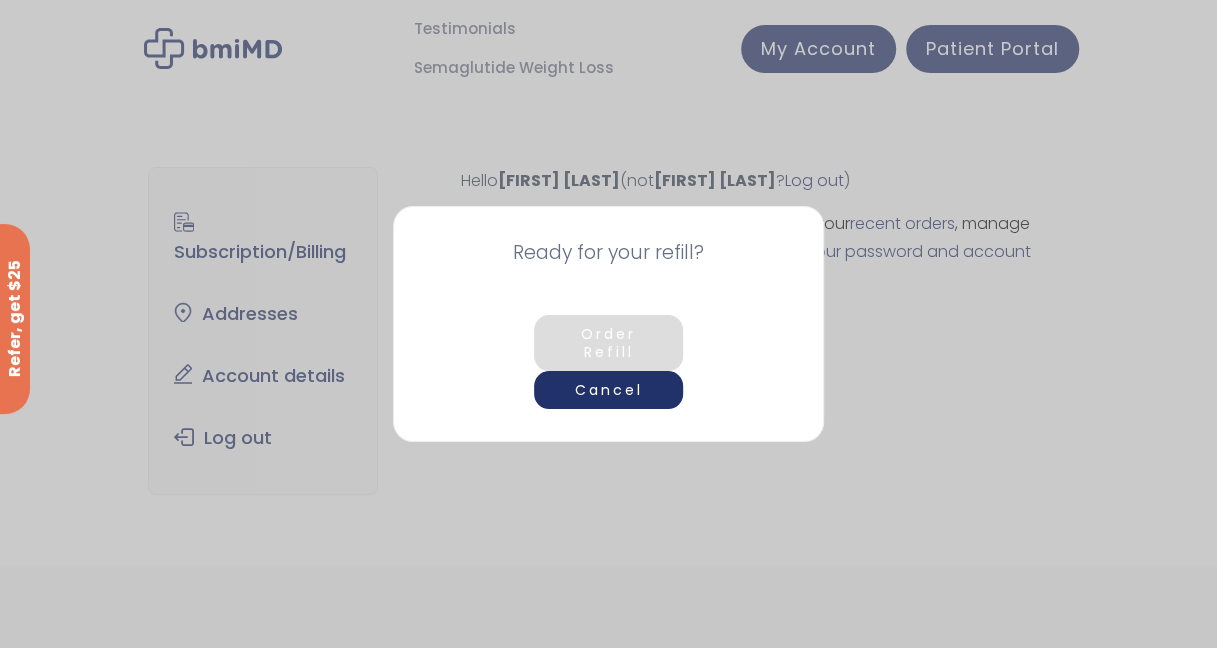 click on "Order Refill" at bounding box center [609, 343] 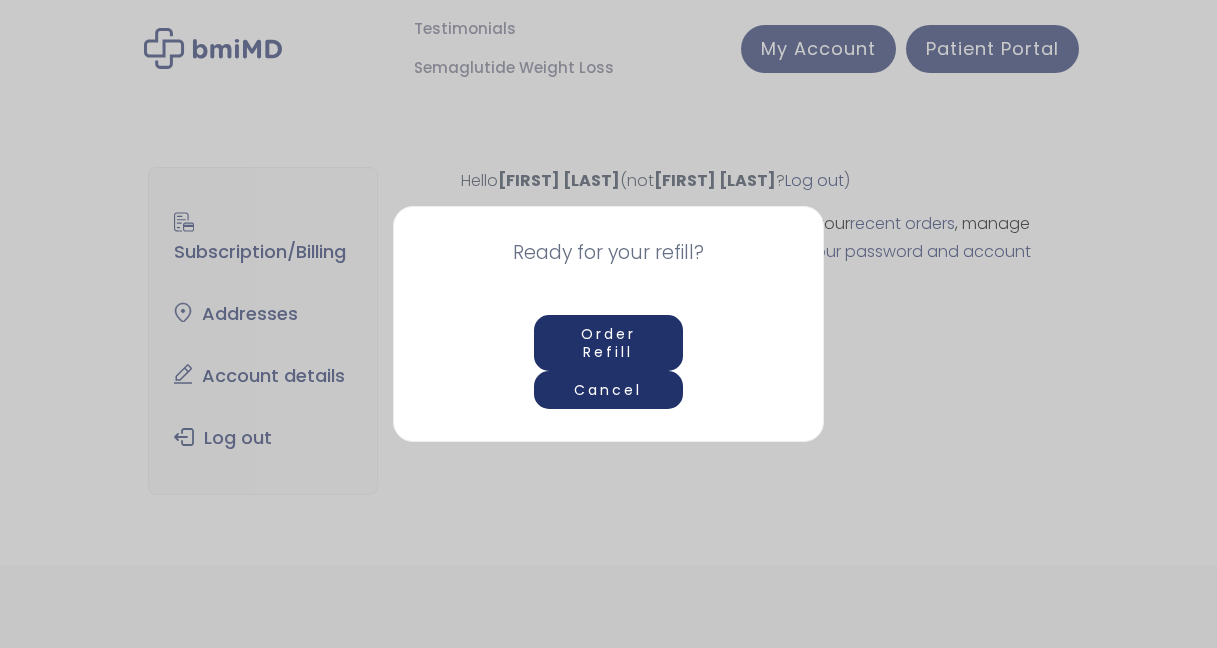 scroll, scrollTop: 0, scrollLeft: 0, axis: both 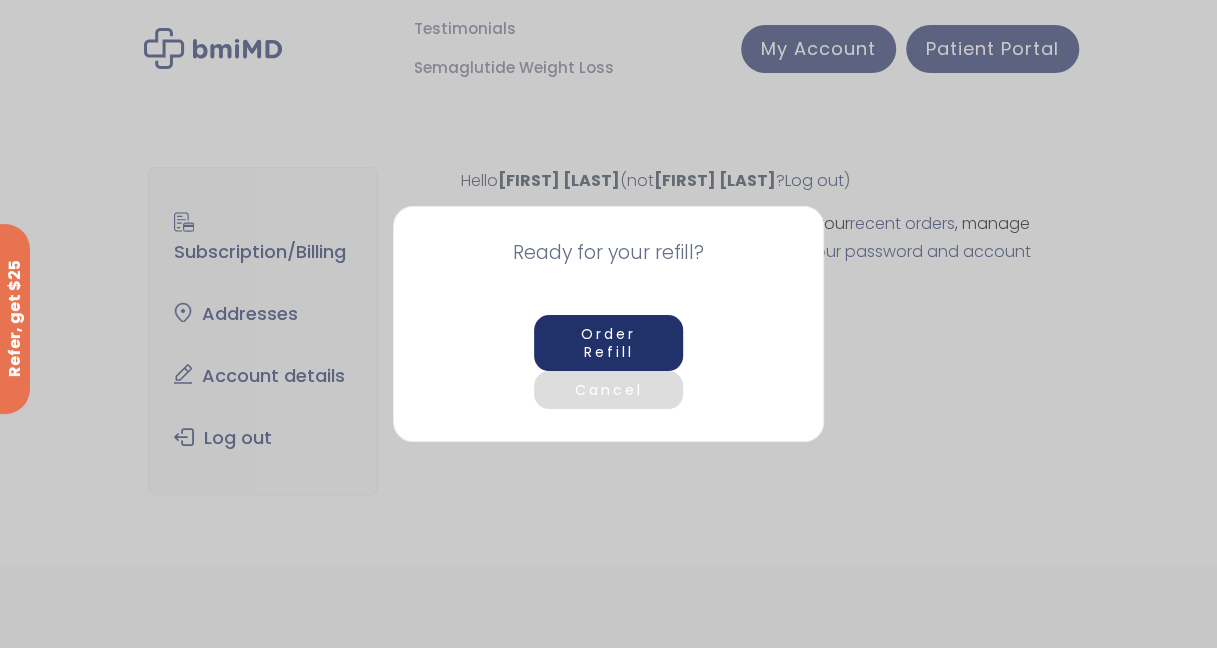 click on "Cancel" at bounding box center [609, 390] 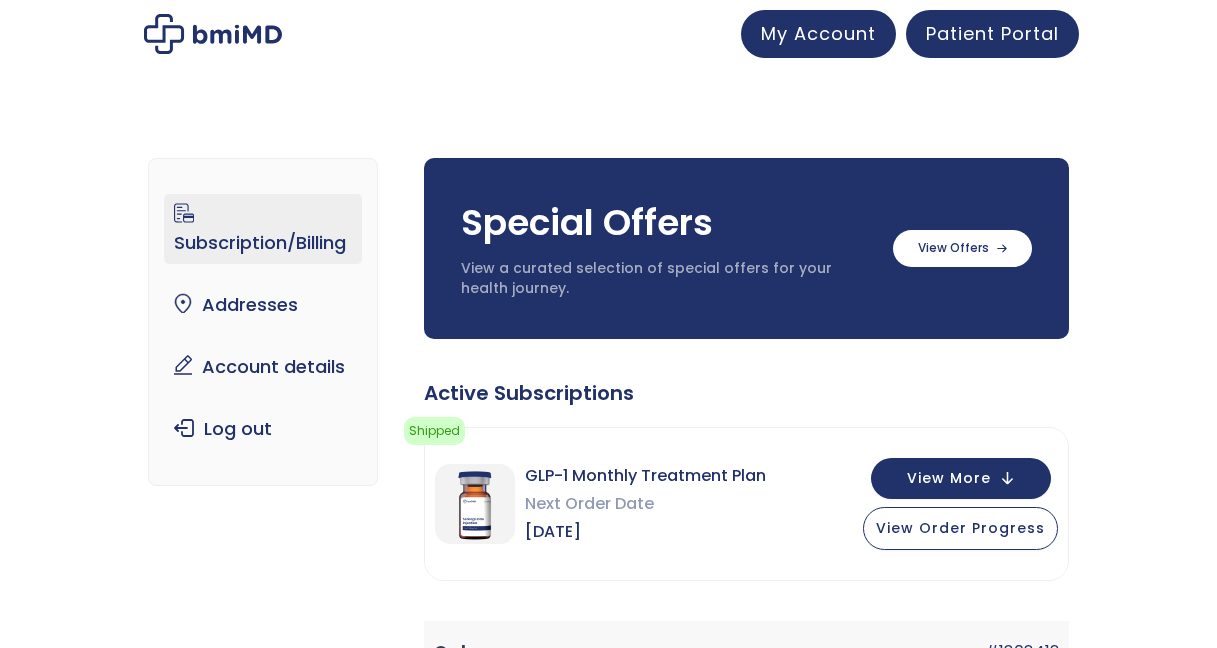 scroll, scrollTop: 500, scrollLeft: 0, axis: vertical 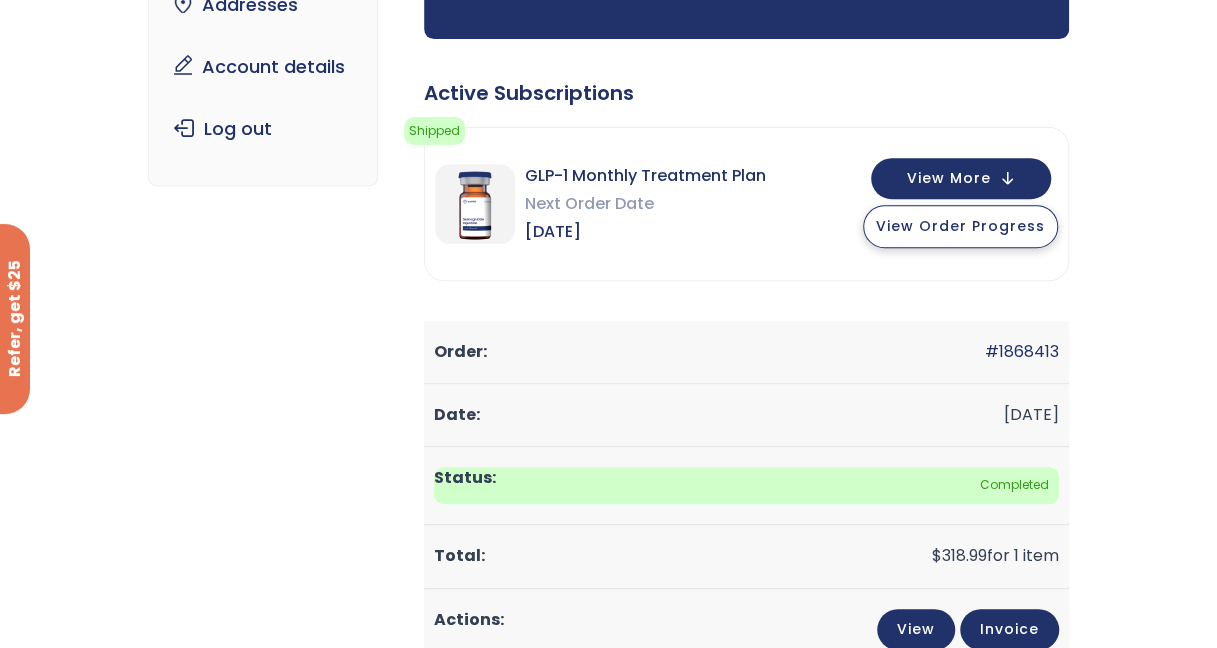 click on "View Order Progress" at bounding box center [960, 226] 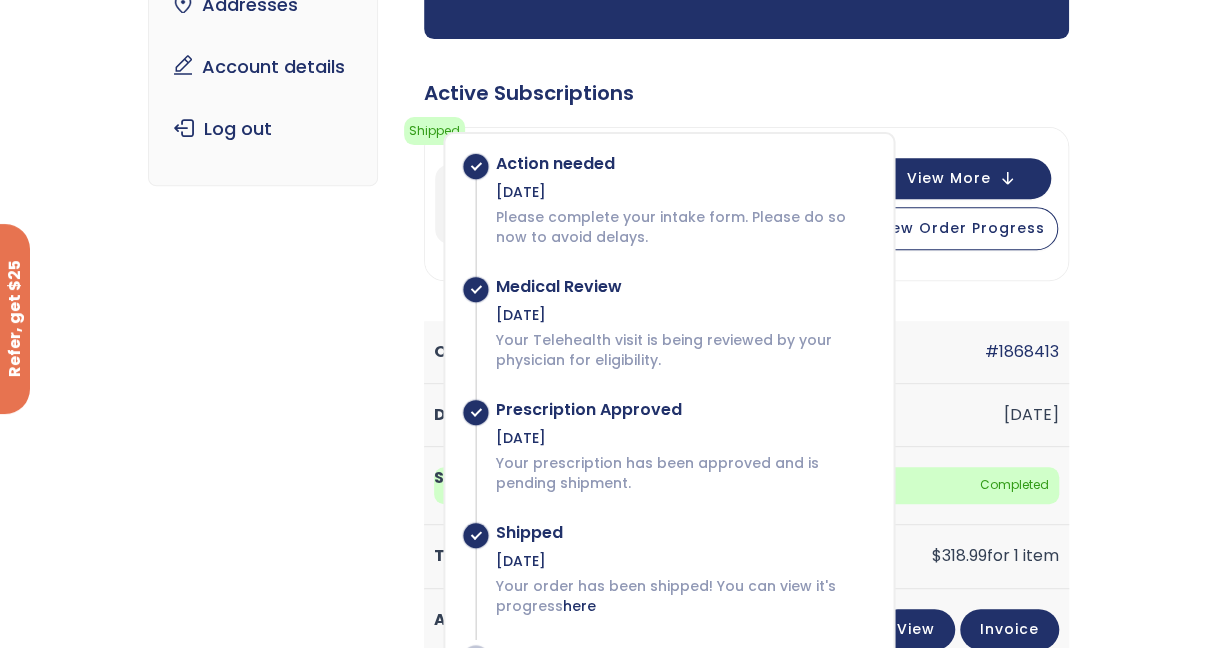 click on "Active Subscriptions
Shipped
Your order has been shipped! You can view its progress  here
Action needed
Jun 26, 2025
Please complete your intake form. Please do so now to avoid delays.
Medical Review
Jun 26, 2025
Your Telehealth visit is being reviewed by your physician for eligibility.
Jun 30, 2025 here $" 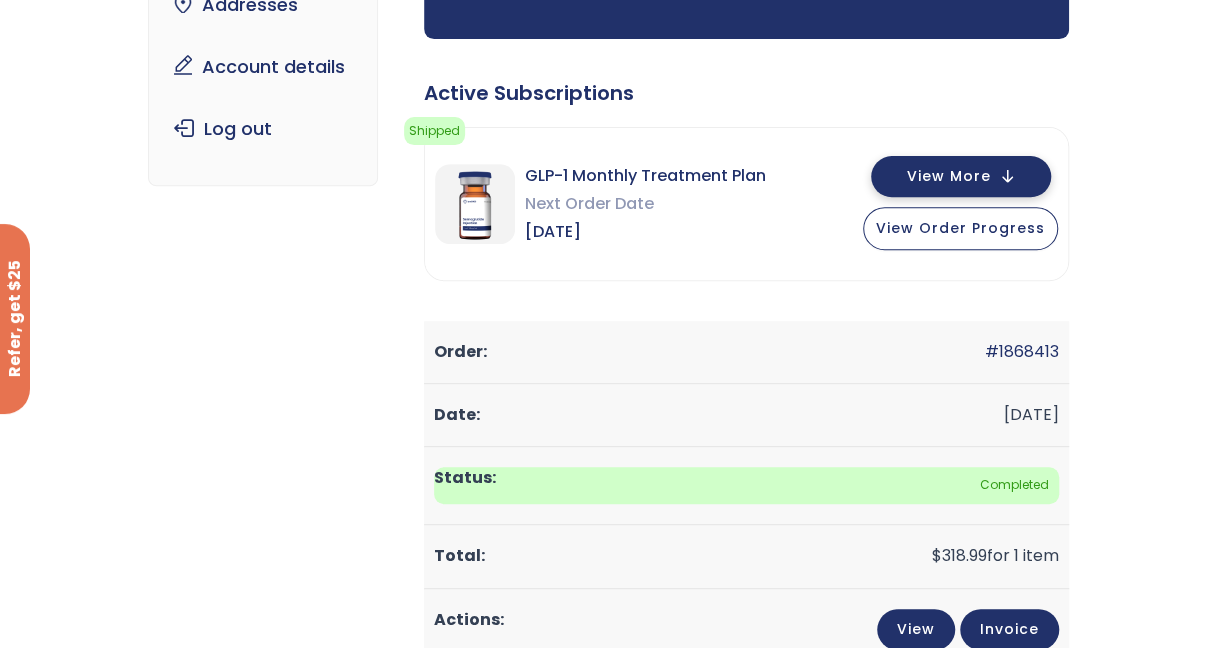 click on "View More" at bounding box center (961, 176) 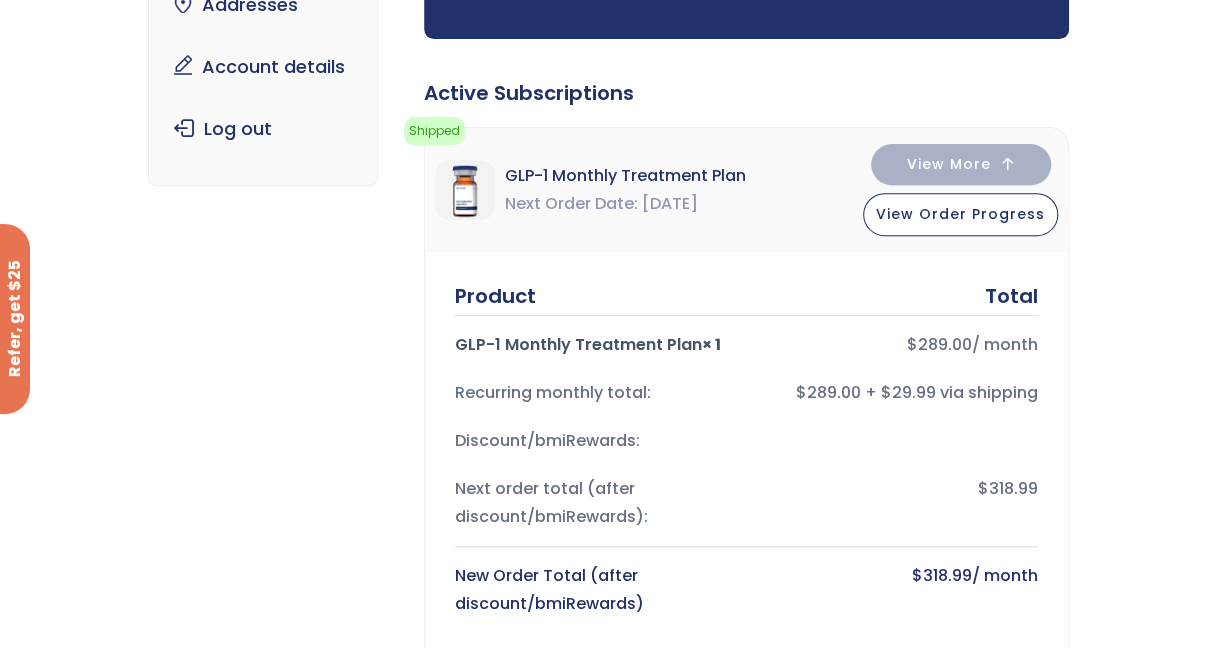 scroll, scrollTop: 200, scrollLeft: 0, axis: vertical 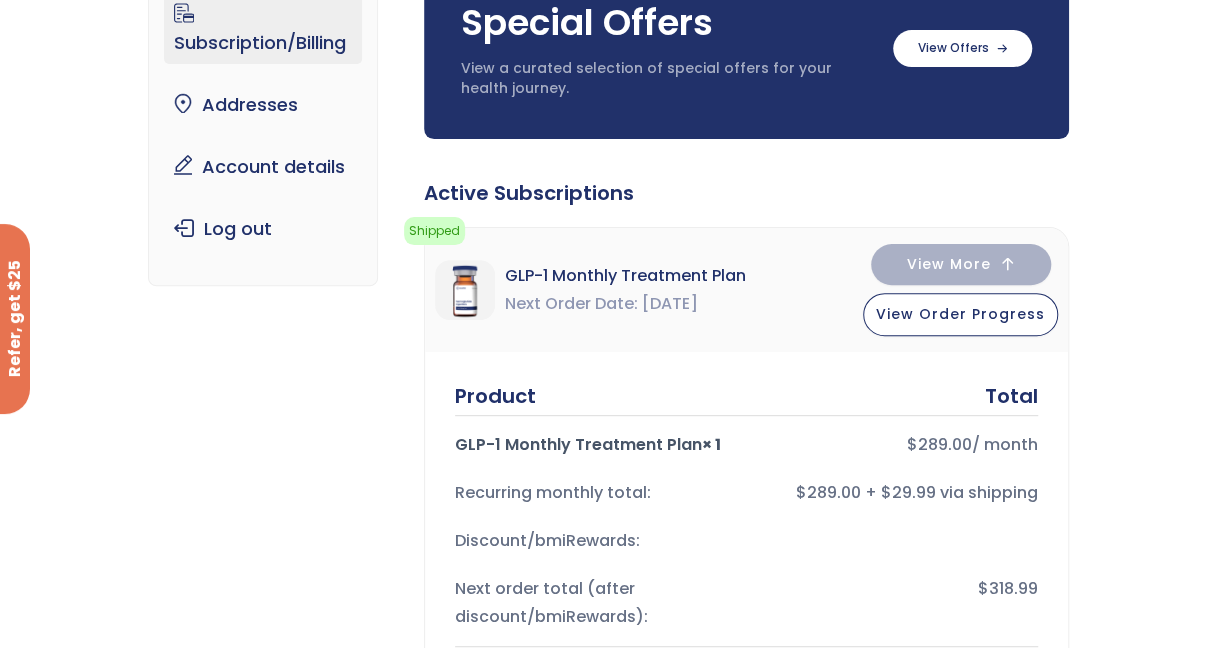 click on "Subscription/Billing
bmiRewards
Addresses
Account details
Submit a Review
Log out
Subscription/Billing
Special Offers
View a curated selection of special offers for your health journey.
Semaglutide 3 month $233/month + FREE SHIPPING" at bounding box center (608, 1311) 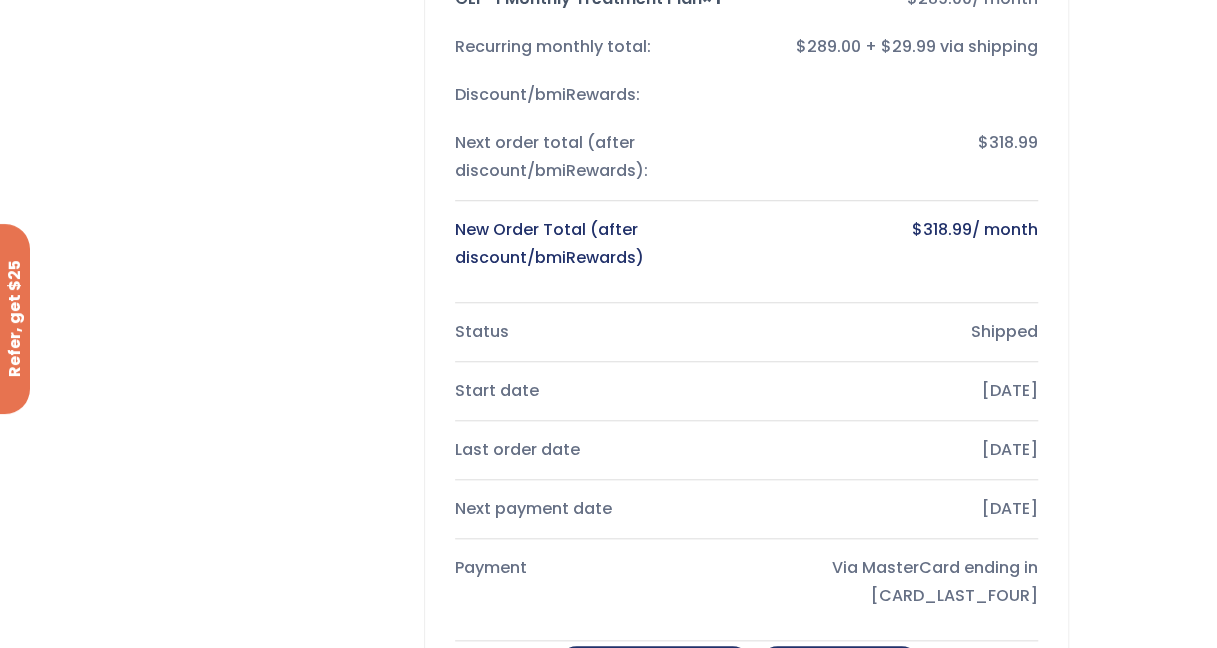 scroll, scrollTop: 700, scrollLeft: 0, axis: vertical 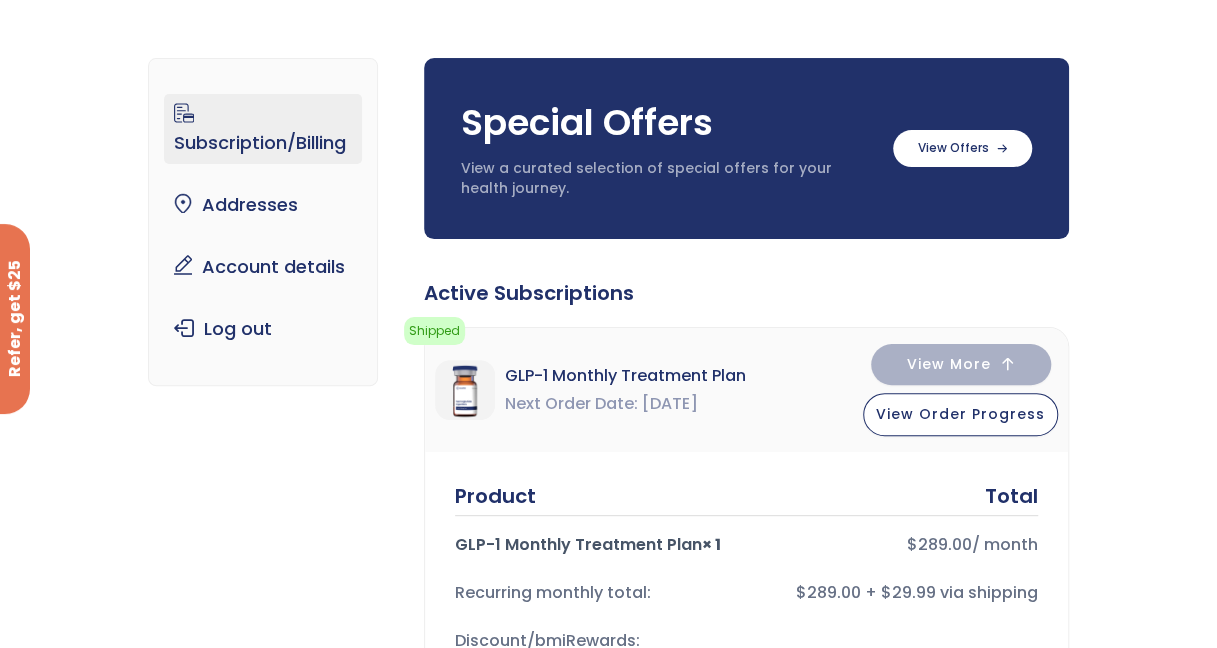 click on "Subscription/Billing
bmiRewards
Addresses
Account details
Submit a Review
Log out
Subscription/Billing
Special Offers
View a curated selection of special offers for your health journey.
Semaglutide 3 month $233/month + FREE SHIPPING" at bounding box center [608, 1411] 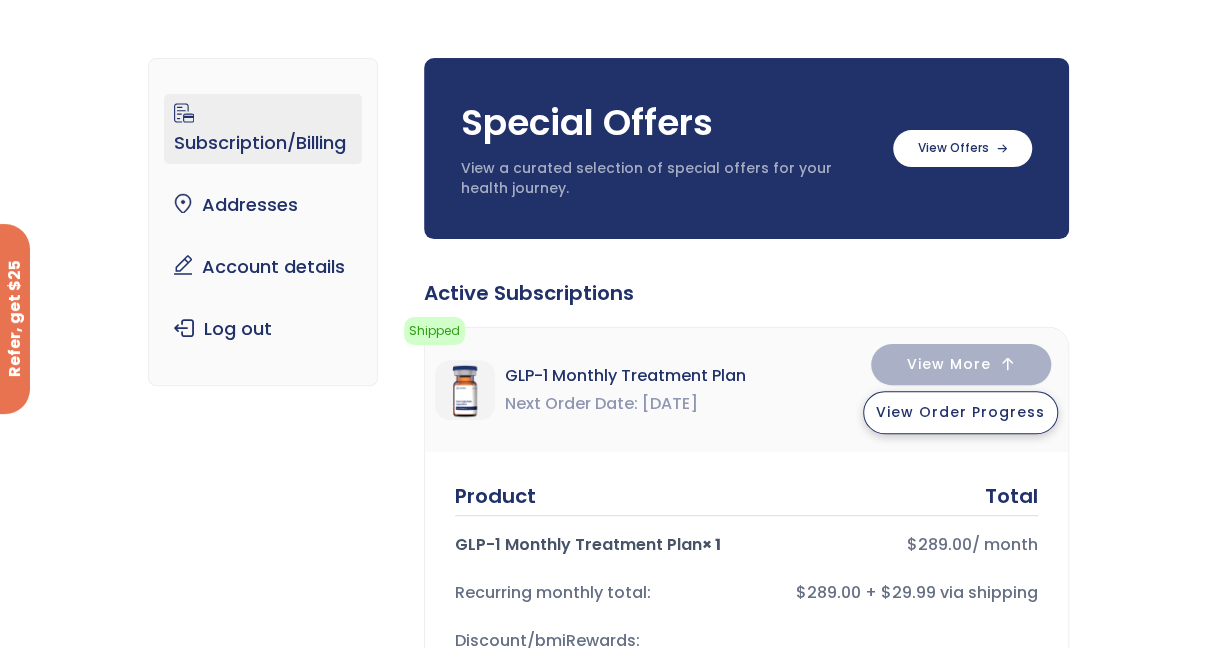 click on "View Order Progress" at bounding box center [960, 412] 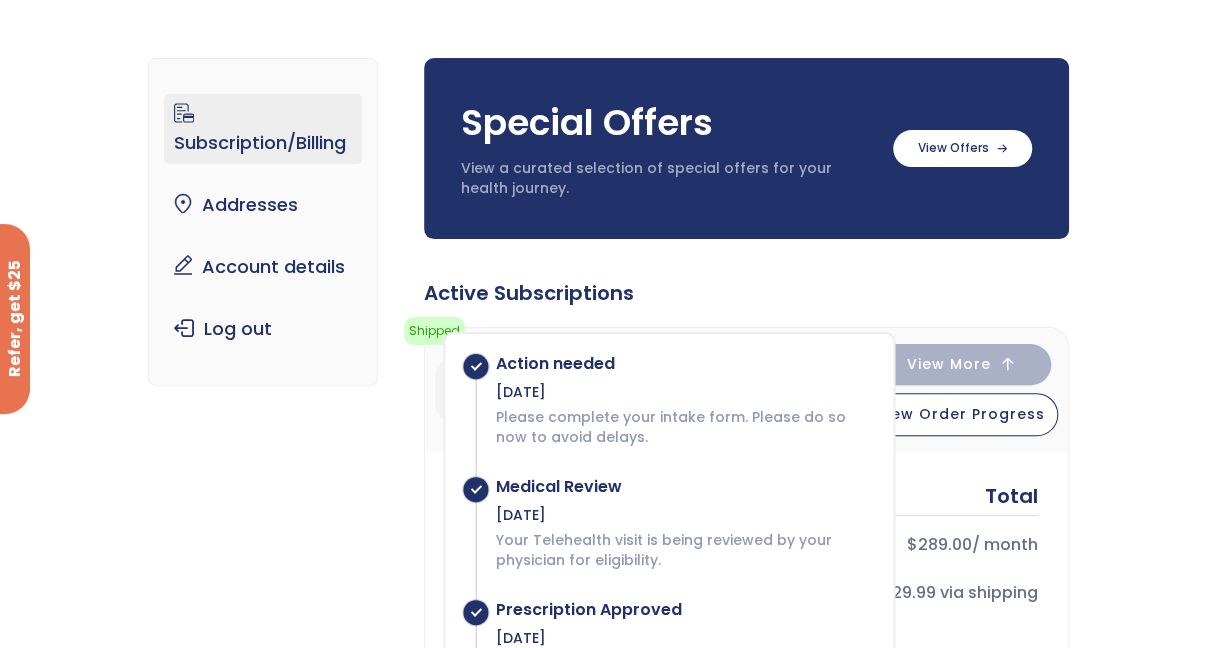 click on "Subscription/Billing
bmiRewards
Addresses
Account details
Submit a Review
Log out
Subscription/Billing
Special Offers
View a curated selection of special offers for your health journey.
Semaglutide 3 month $233/month + FREE SHIPPING" at bounding box center [608, 1411] 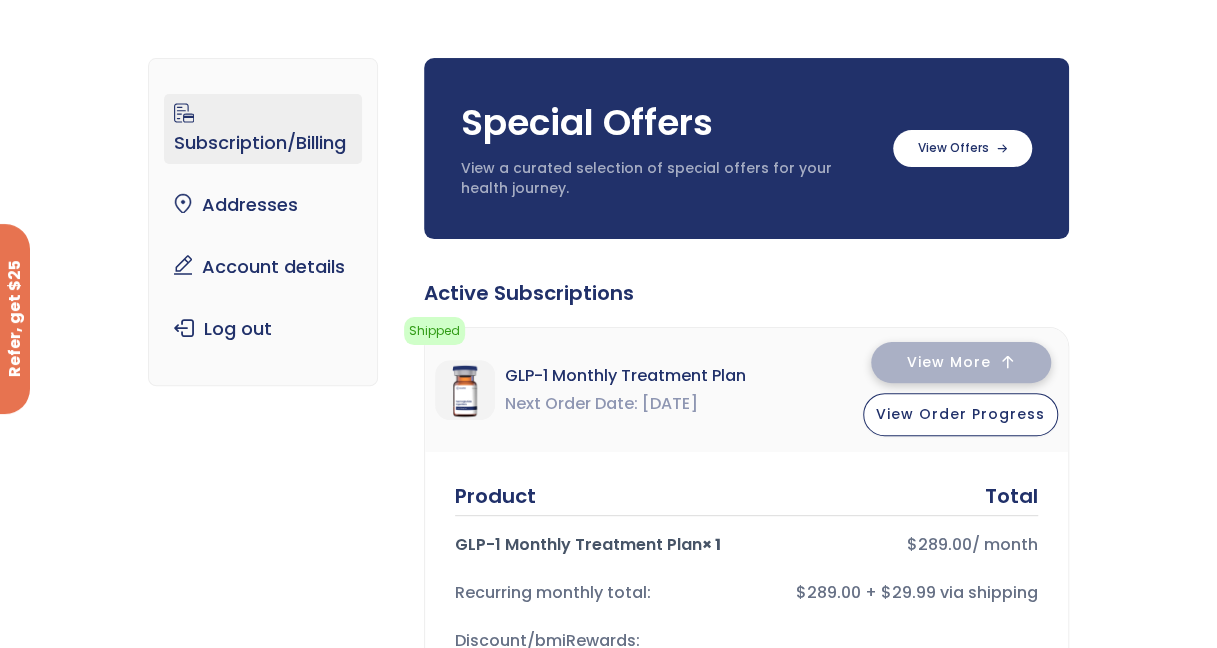 click on "View More" at bounding box center (961, 362) 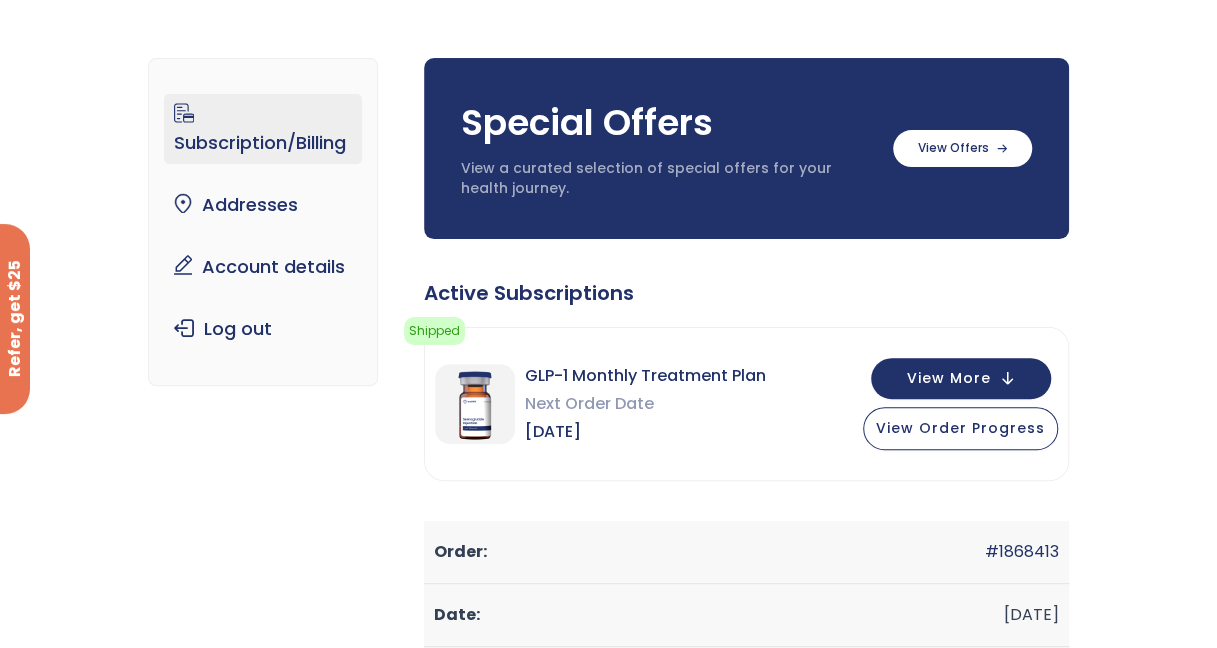 click on "Active Subscriptions
Shipped
Your order has been shipped! You can view its progress  here
Action needed
Jun 26, 2025
Please complete your intake form. Please do so now to avoid delays.
Medical Review
Jun 26, 2025
Your Telehealth visit is being reviewed by your physician for eligibility.
Jun 30, 2025 here $" 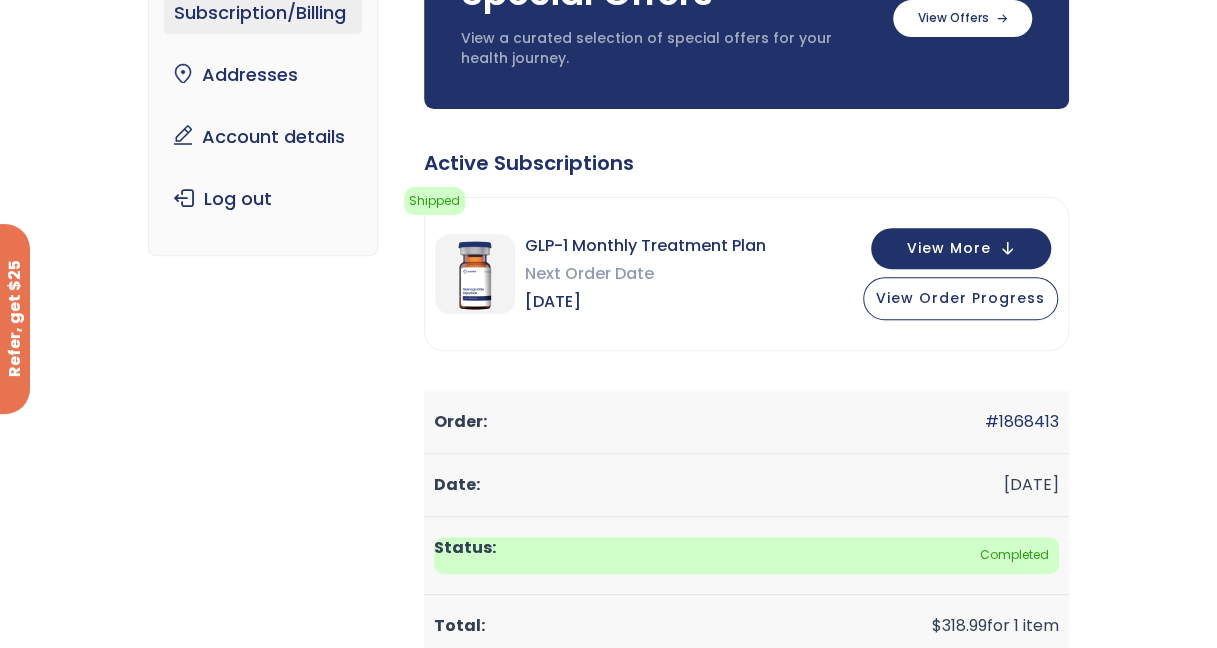 scroll, scrollTop: 300, scrollLeft: 0, axis: vertical 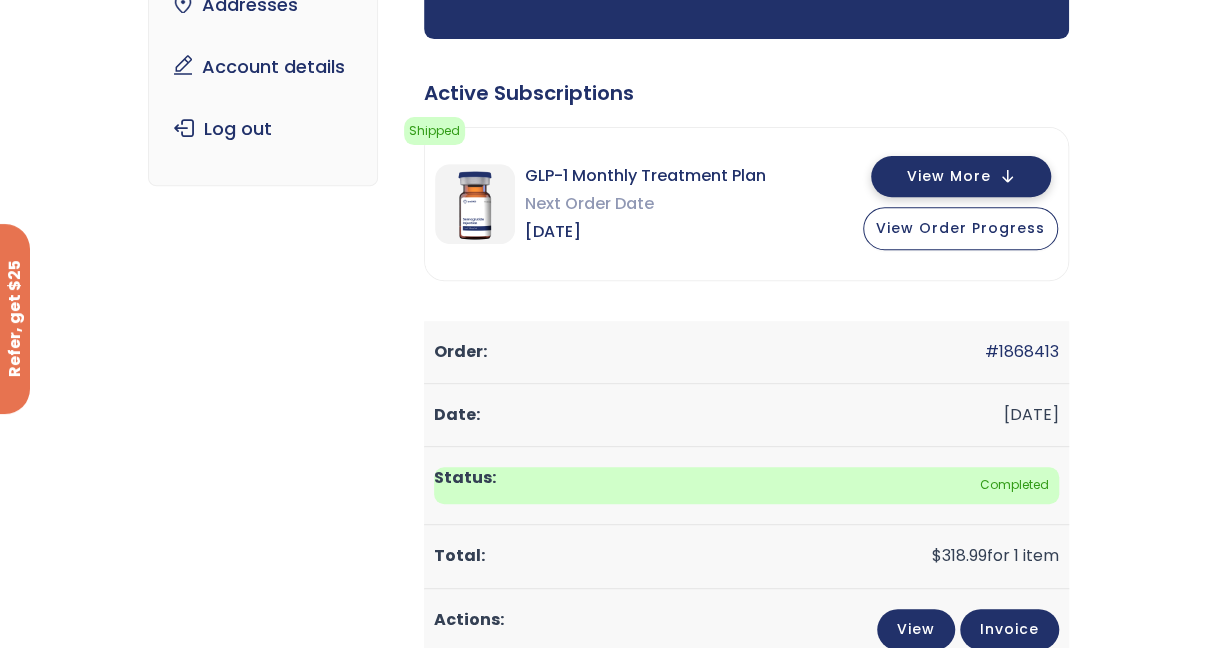 click on "View More" at bounding box center (961, 176) 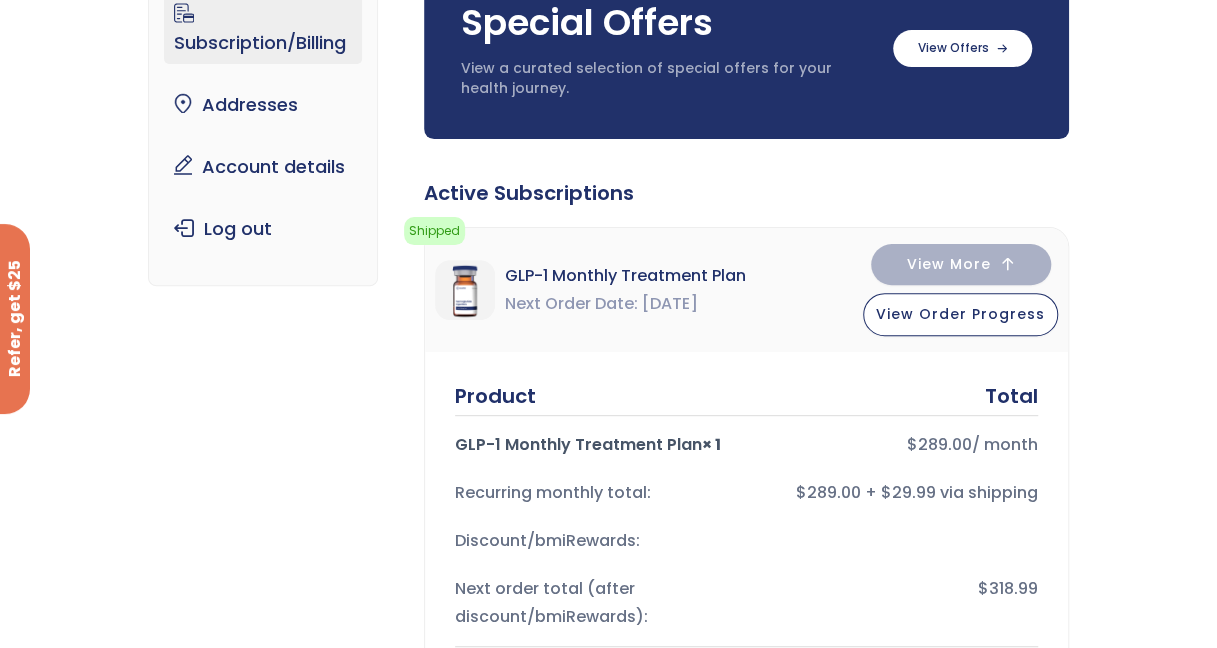 scroll, scrollTop: 200, scrollLeft: 0, axis: vertical 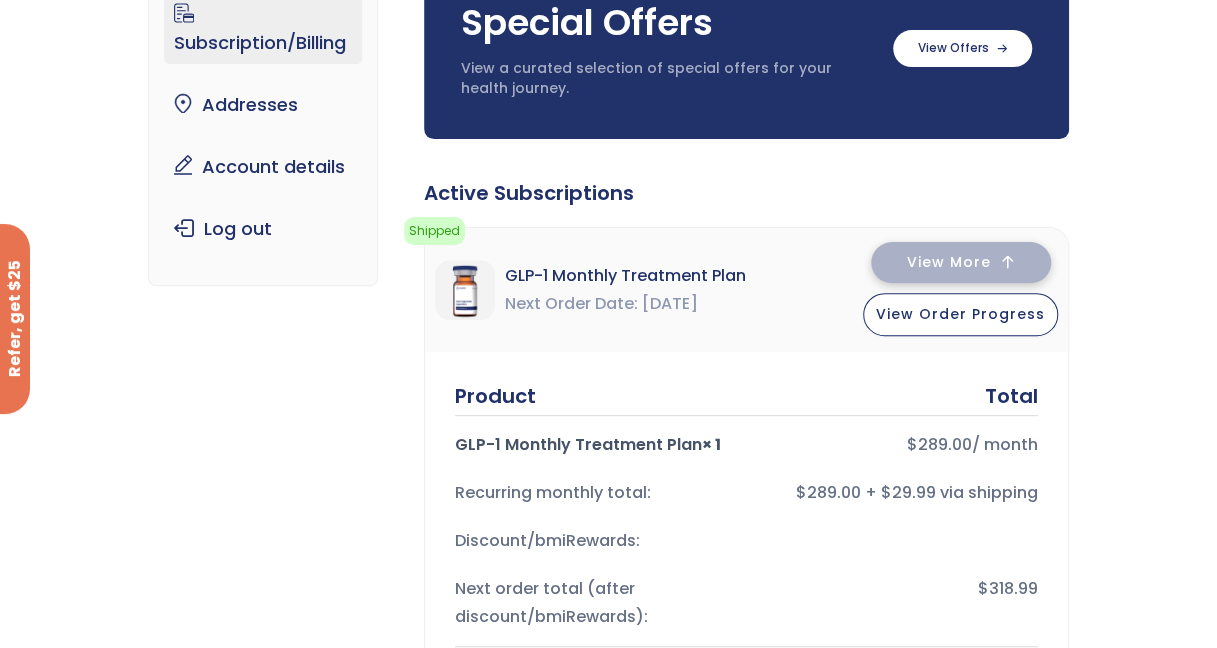 click on "View More" at bounding box center [961, 262] 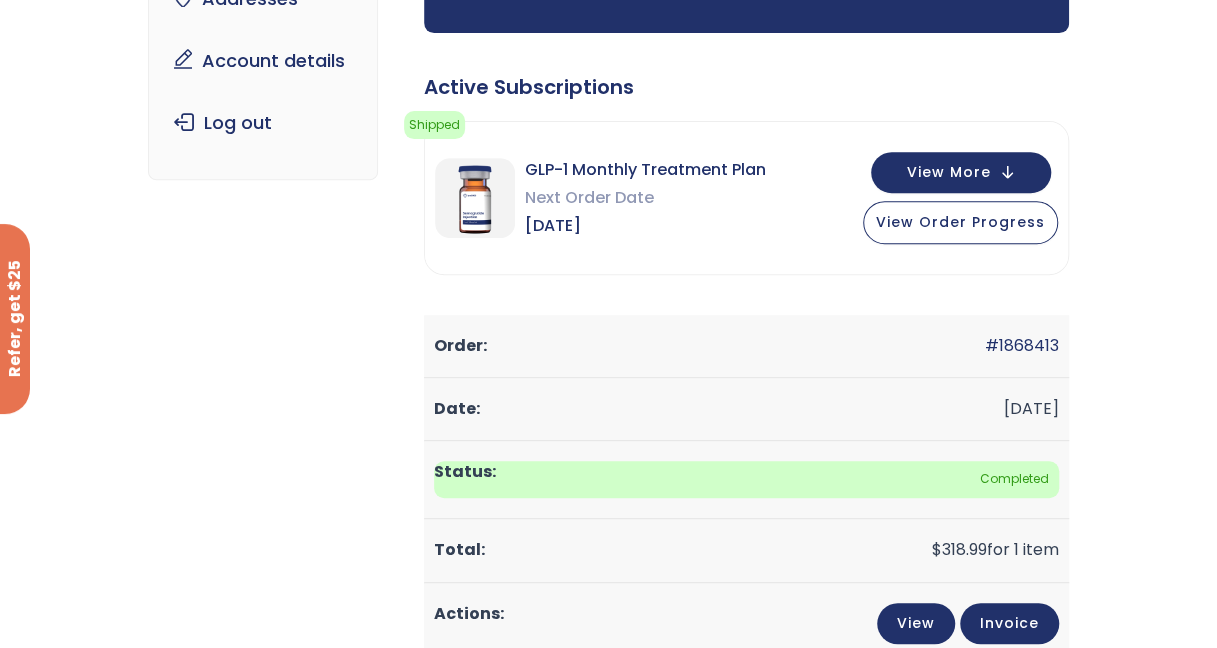 scroll, scrollTop: 300, scrollLeft: 0, axis: vertical 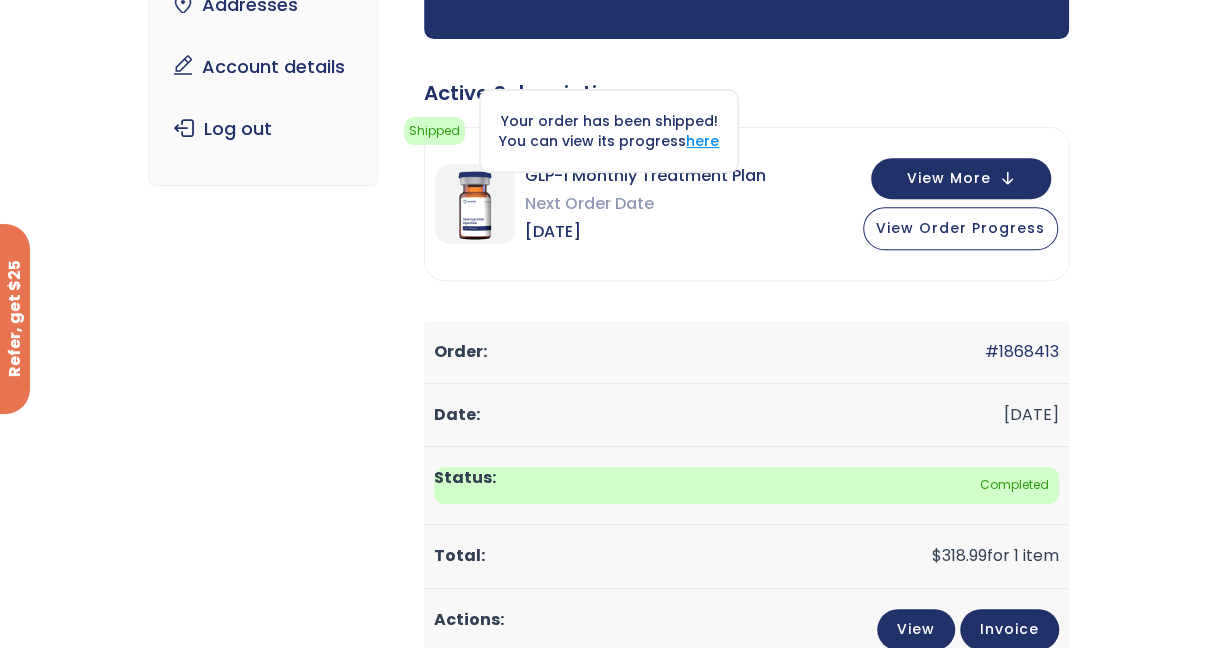 click on "here" at bounding box center [702, 141] 